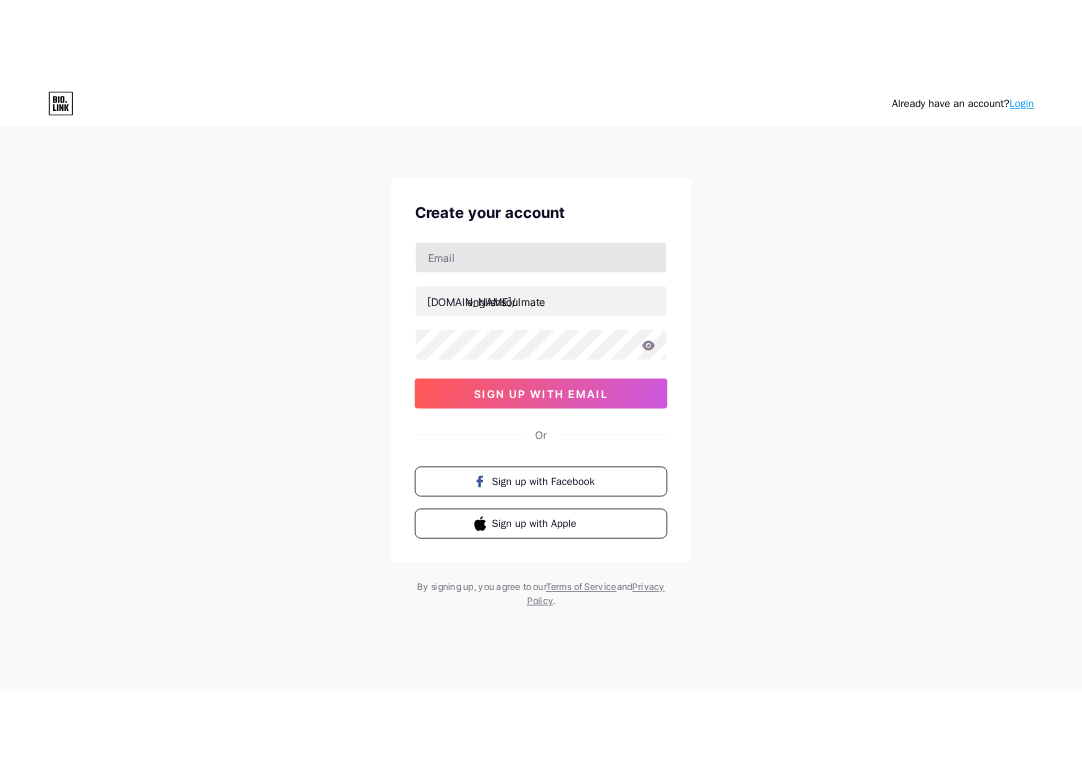 scroll, scrollTop: 0, scrollLeft: 0, axis: both 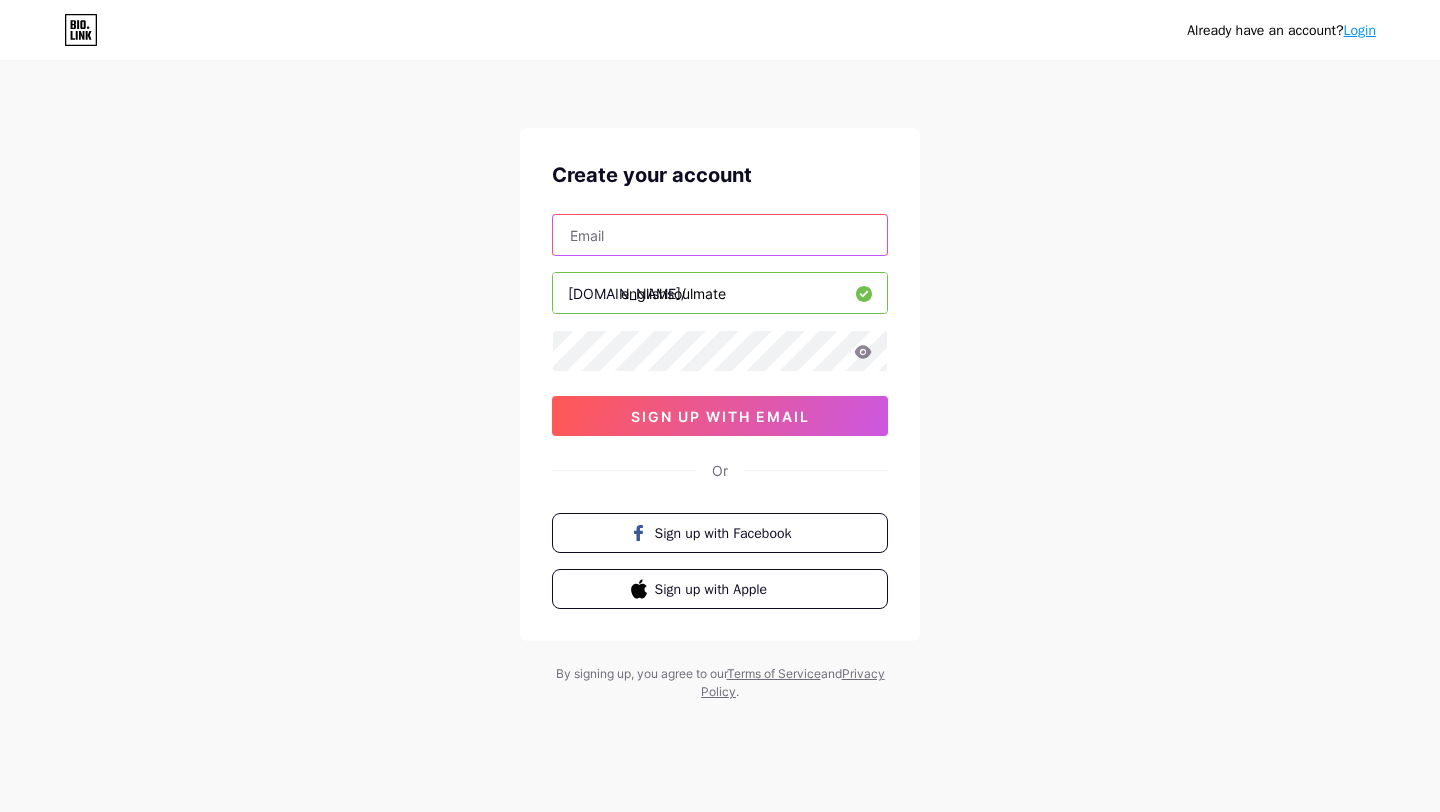 click at bounding box center [720, 235] 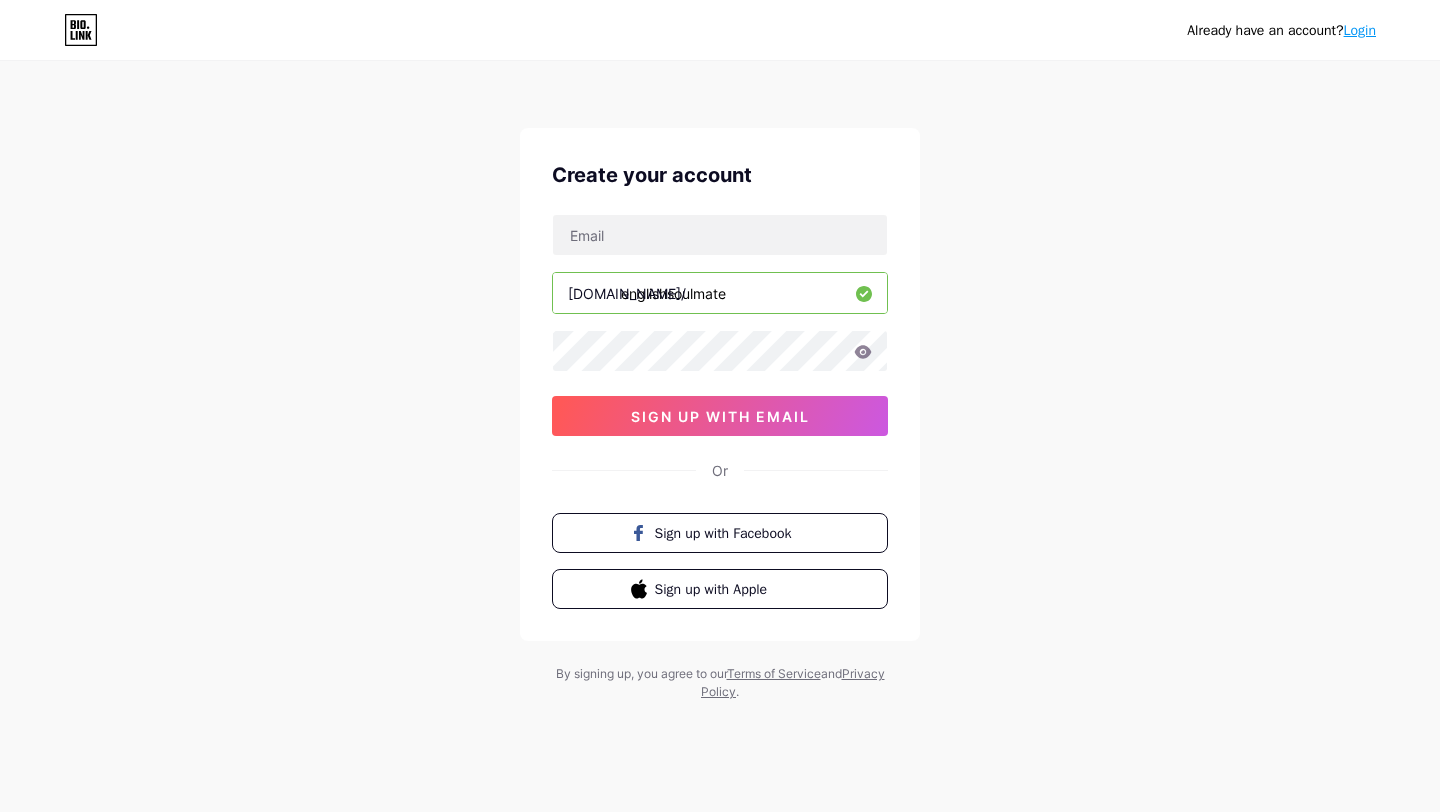 click on "Already have an account?  Login   Create your account         [DOMAIN_NAME]/   englishsoulmate                     sign up with email         Or       Sign up with Facebook
Sign up with Apple
By signing up, you agree to our  Terms of Service  and  Privacy Policy ." at bounding box center (720, 382) 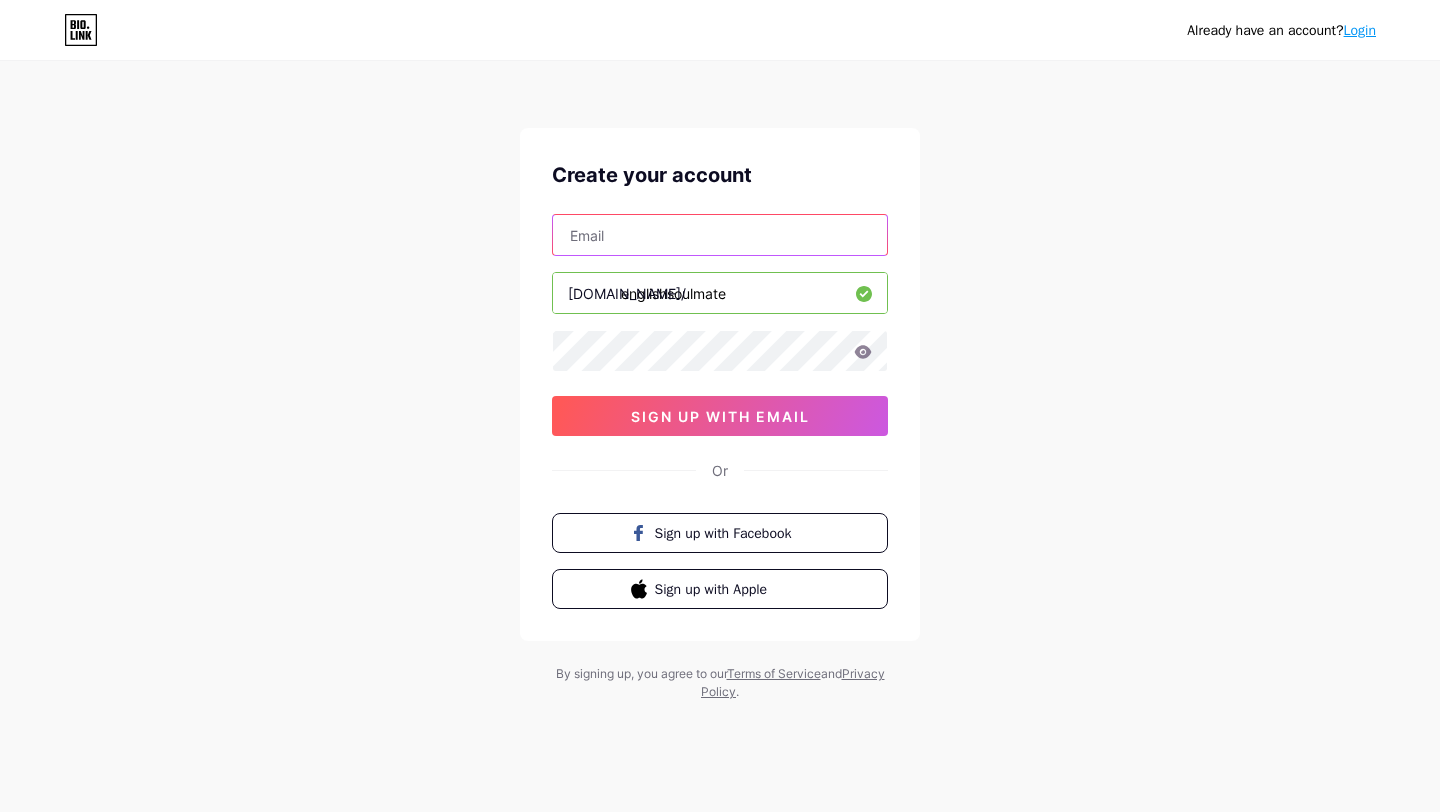 click at bounding box center (720, 235) 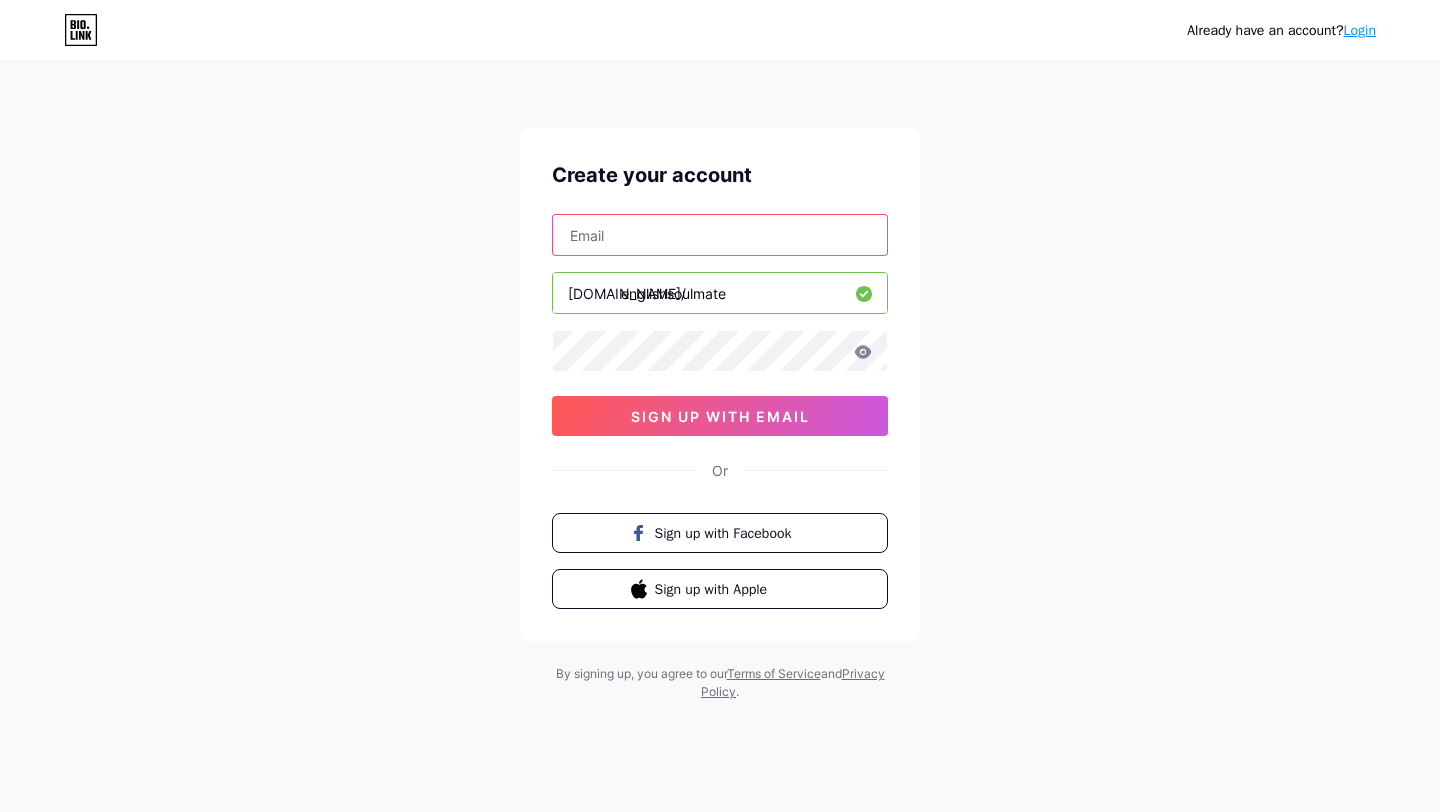 type on "[EMAIL_ADDRESS][DOMAIN_NAME]" 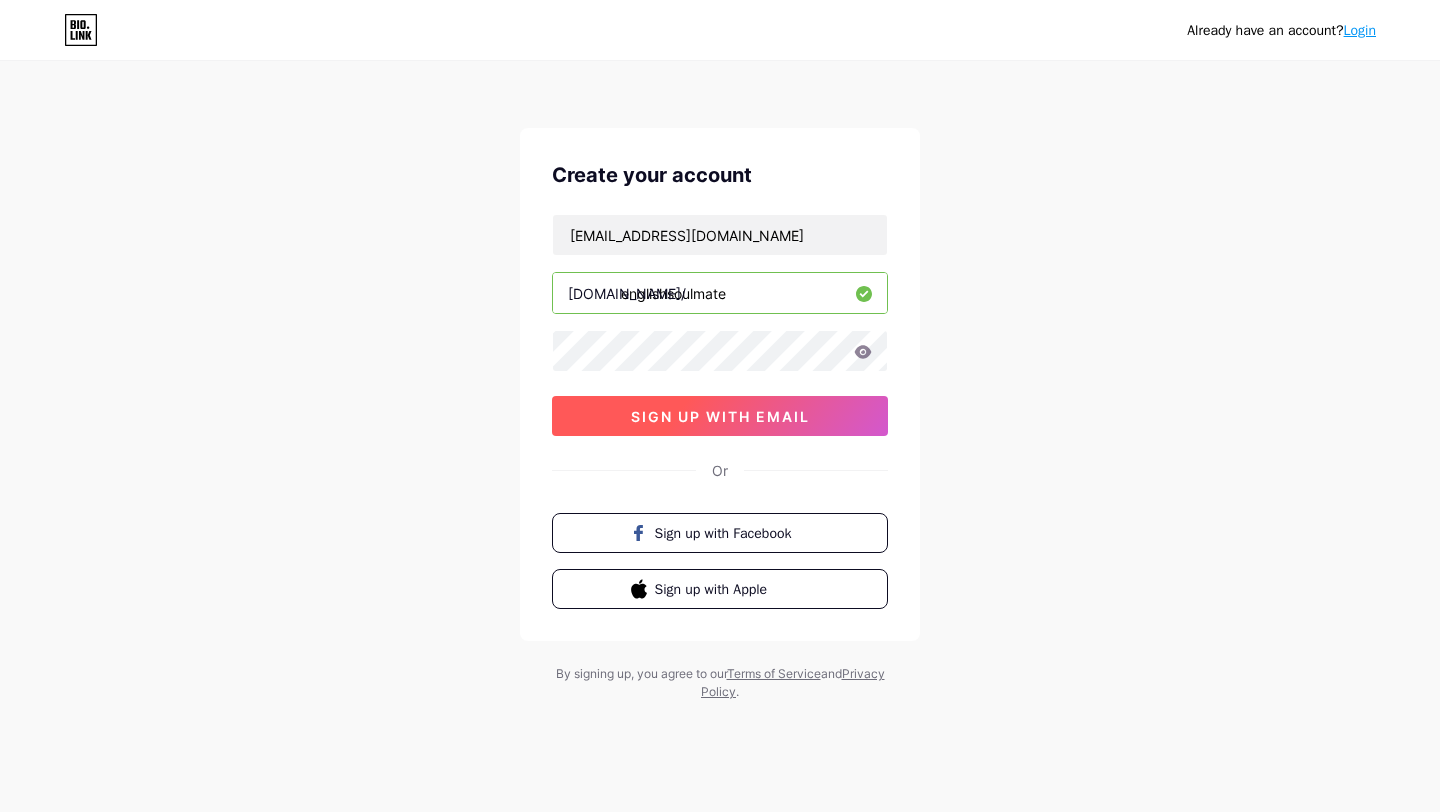 click on "sign up with email" at bounding box center (720, 416) 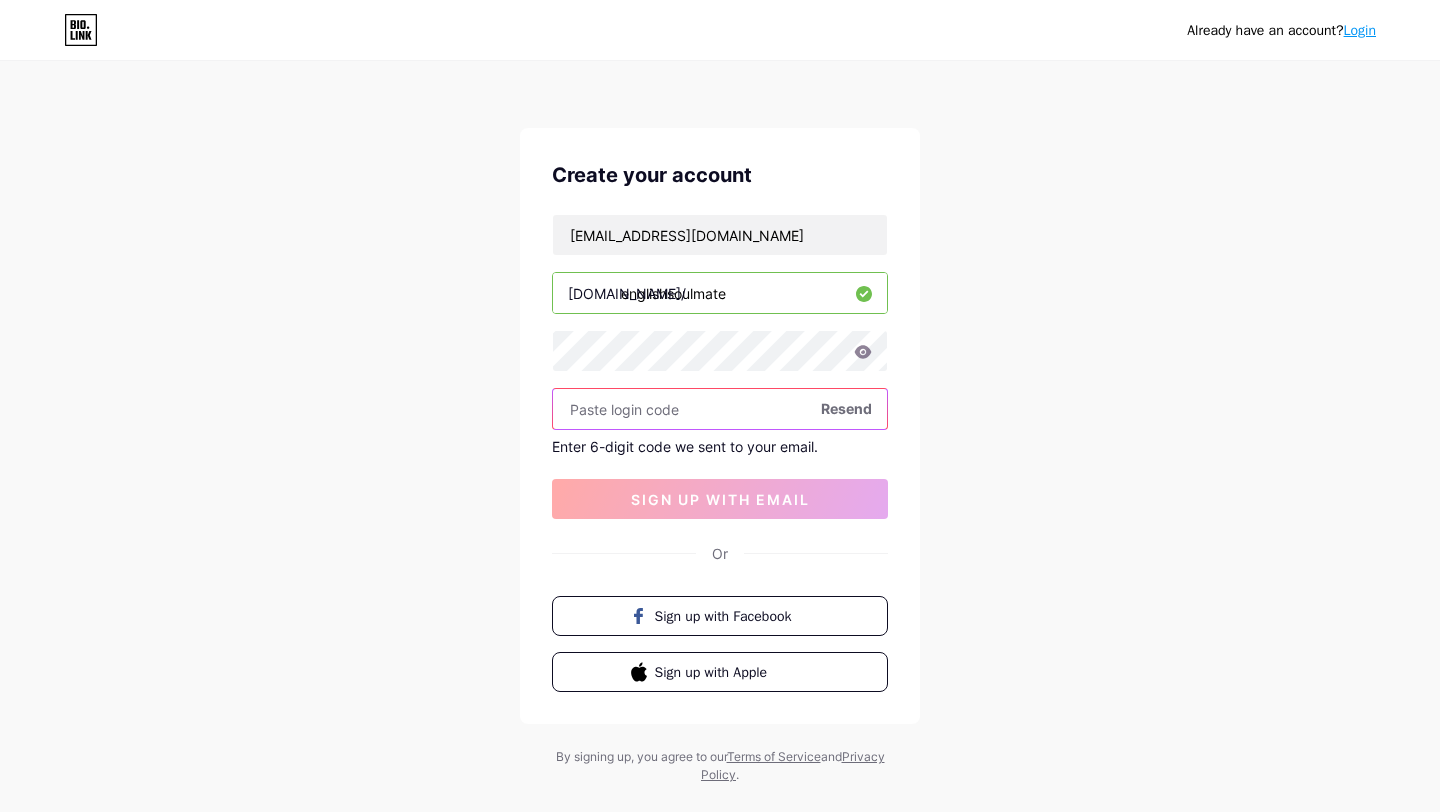 paste on "255737" 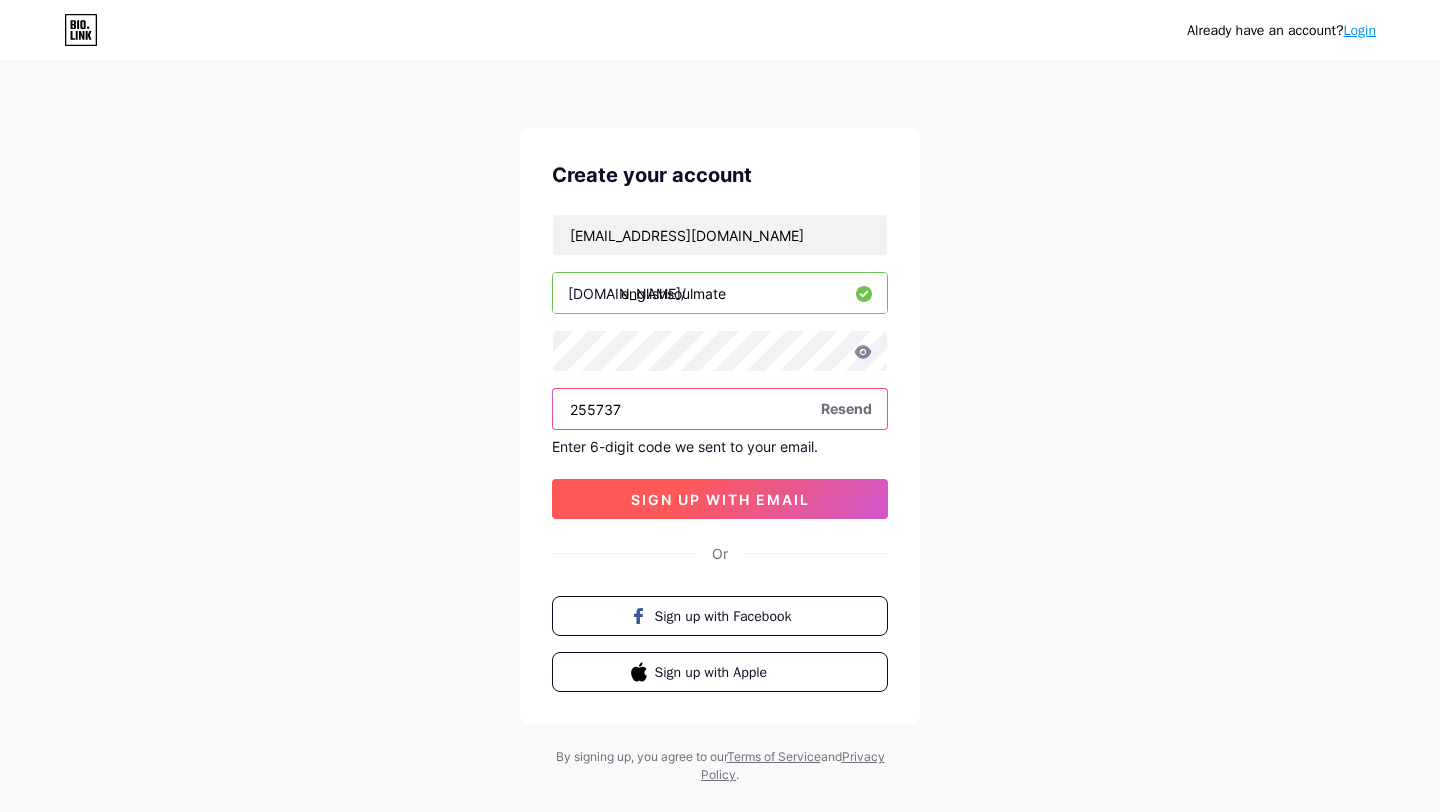type on "255737" 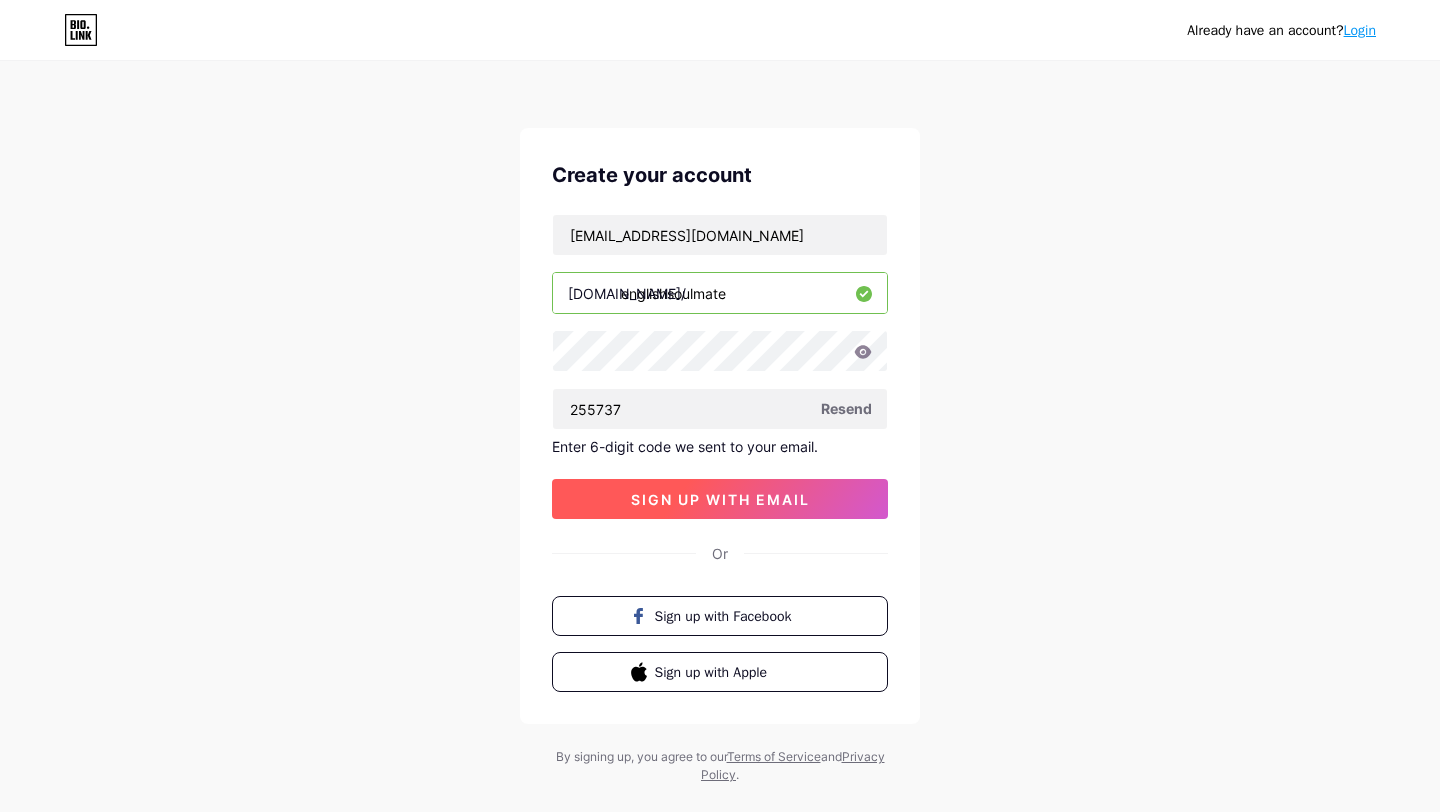 click on "sign up with email" at bounding box center [720, 499] 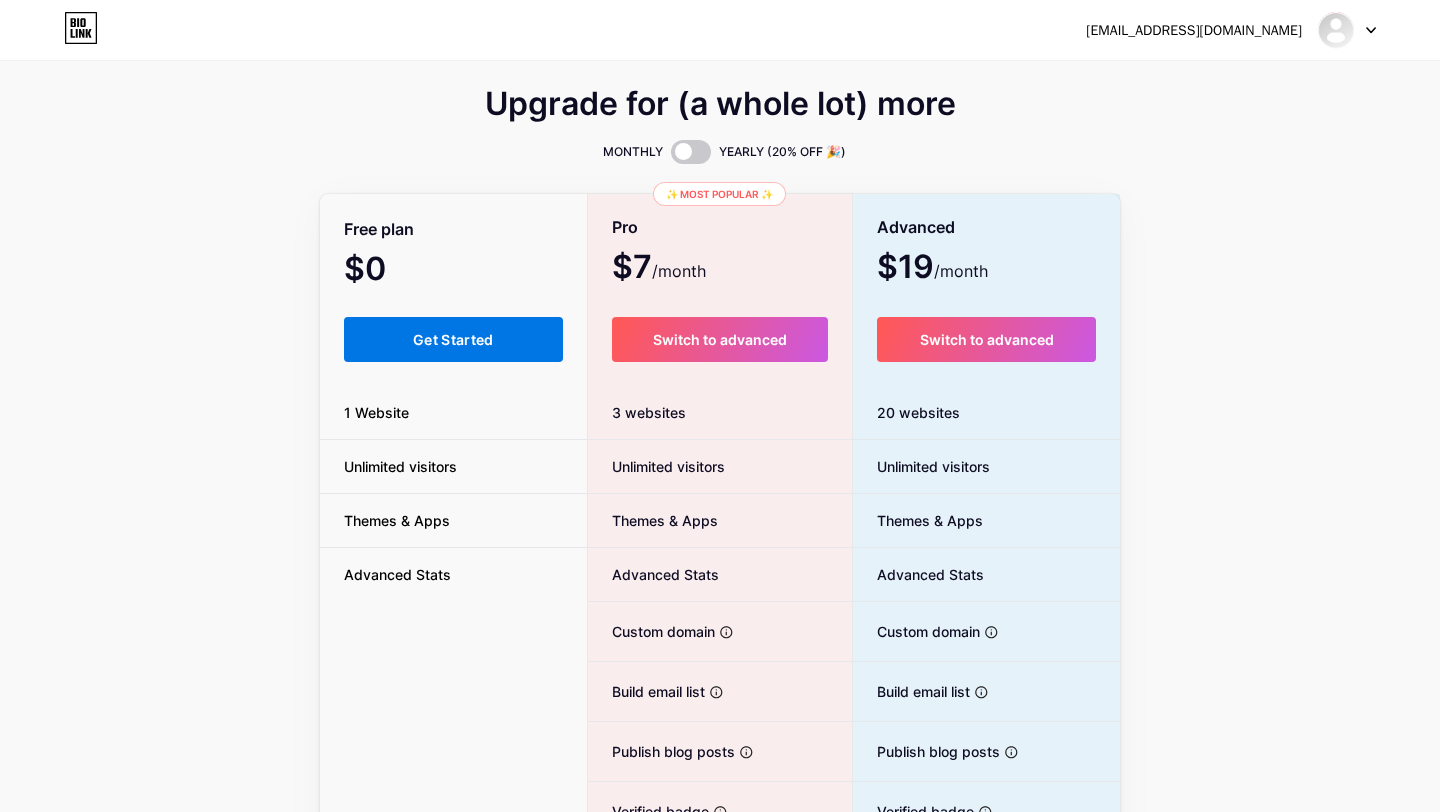 click on "Get Started" at bounding box center [453, 339] 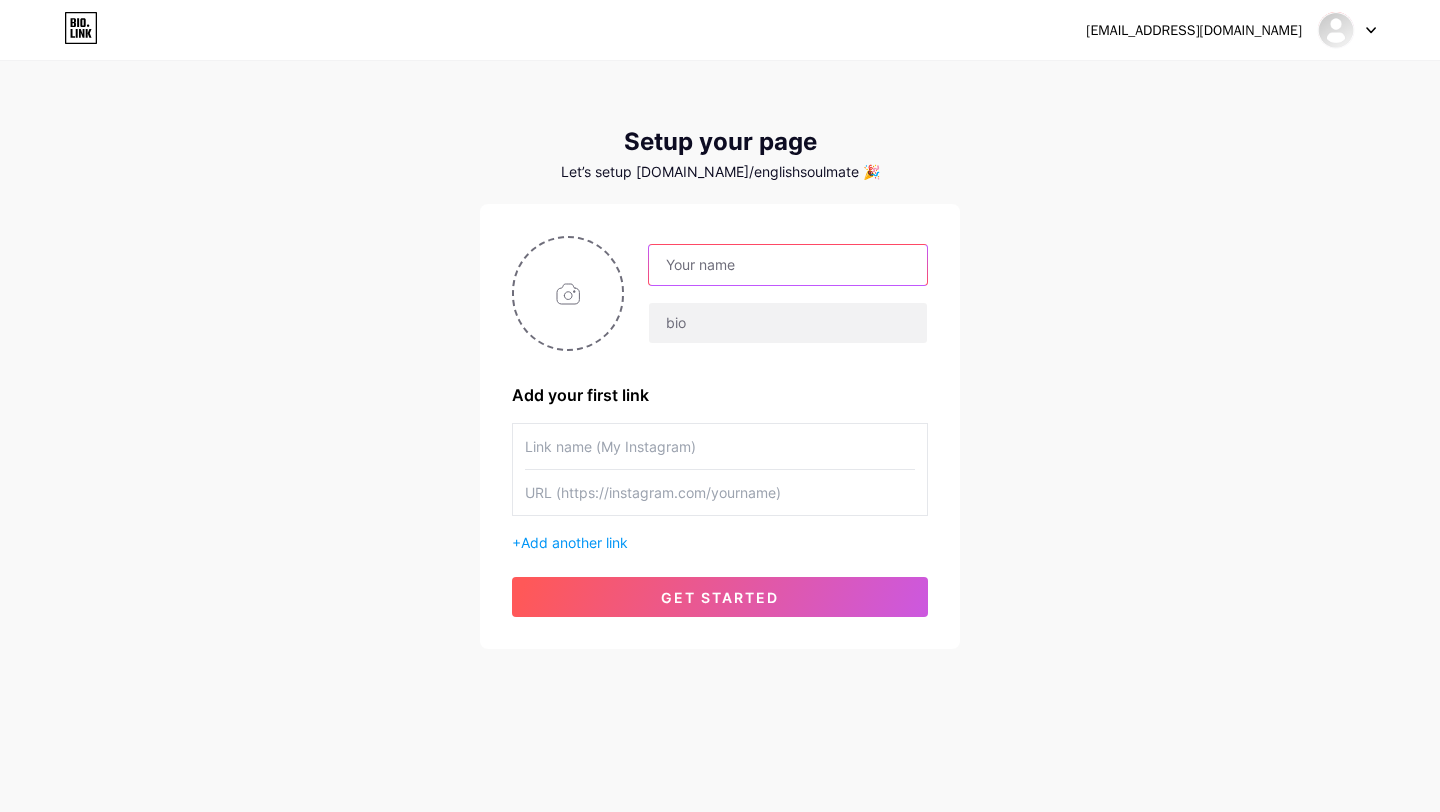 click at bounding box center (788, 265) 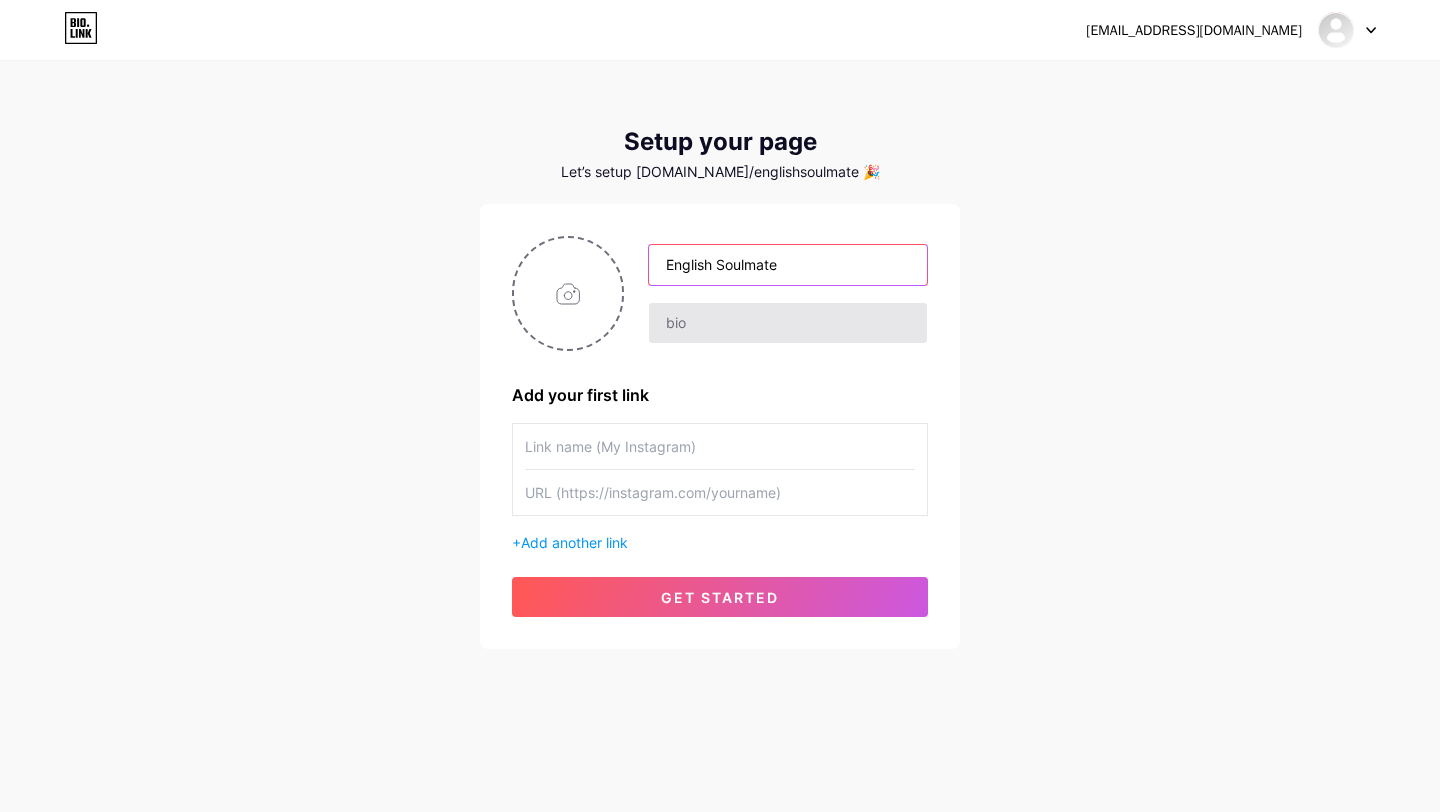 type on "English Soulmate" 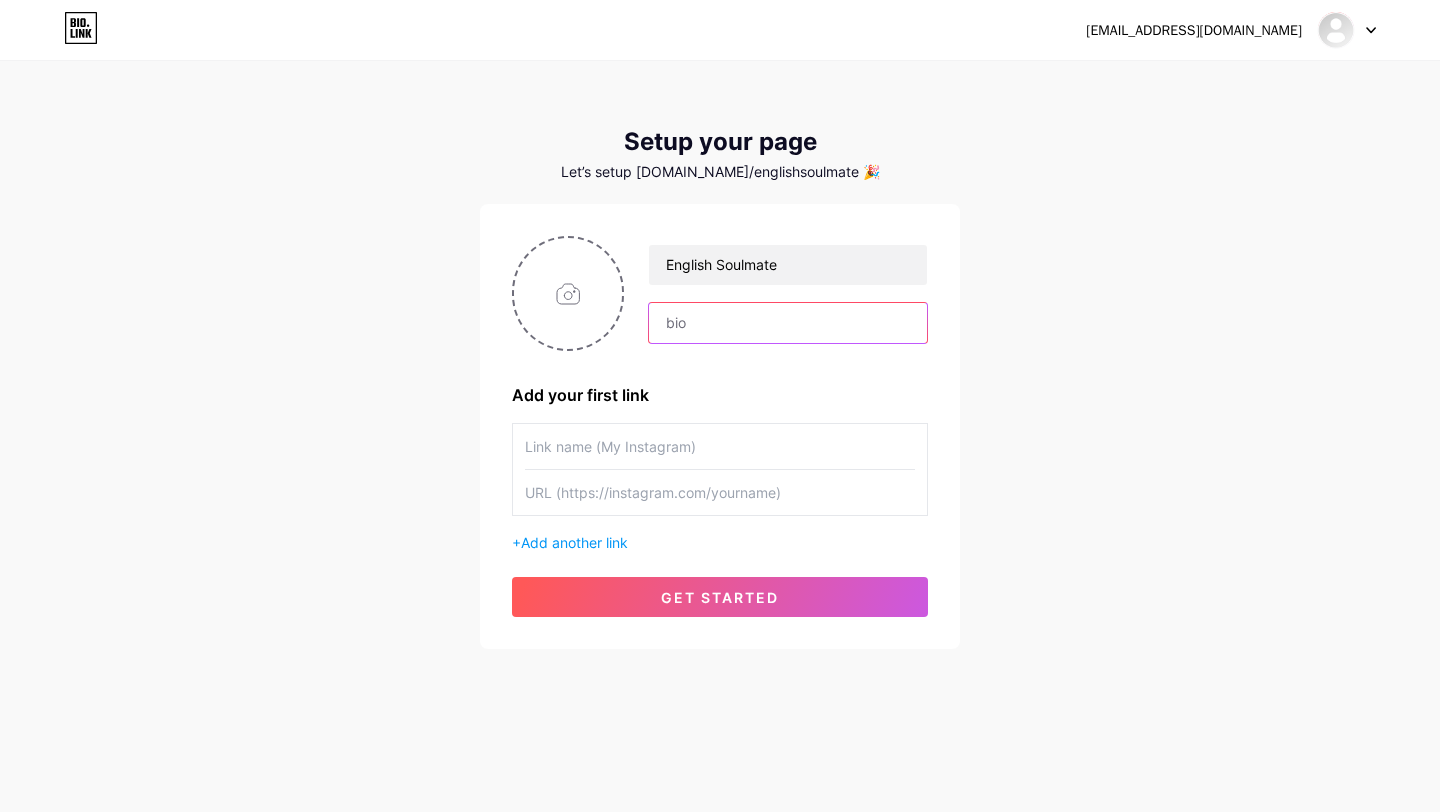 click at bounding box center [788, 323] 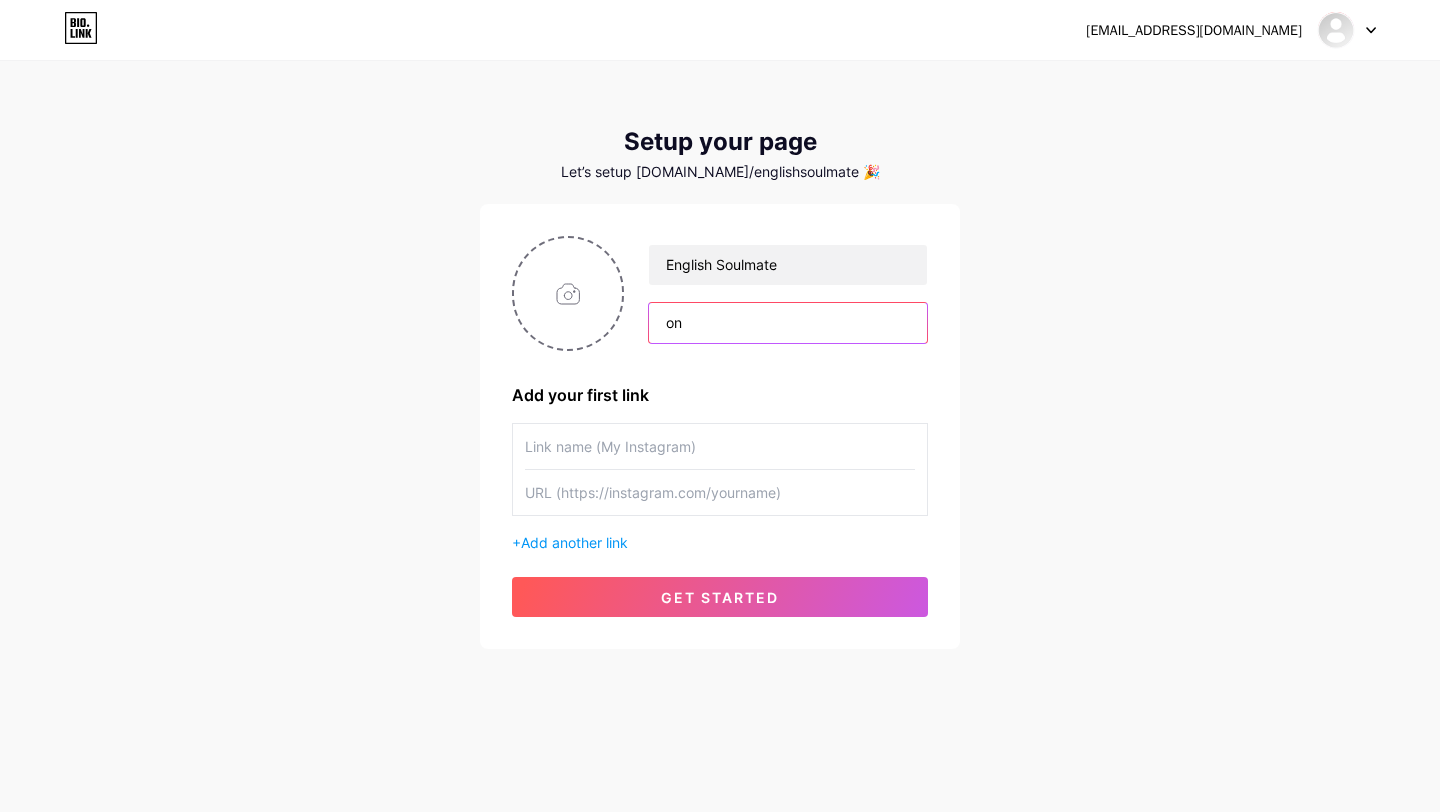type on "o" 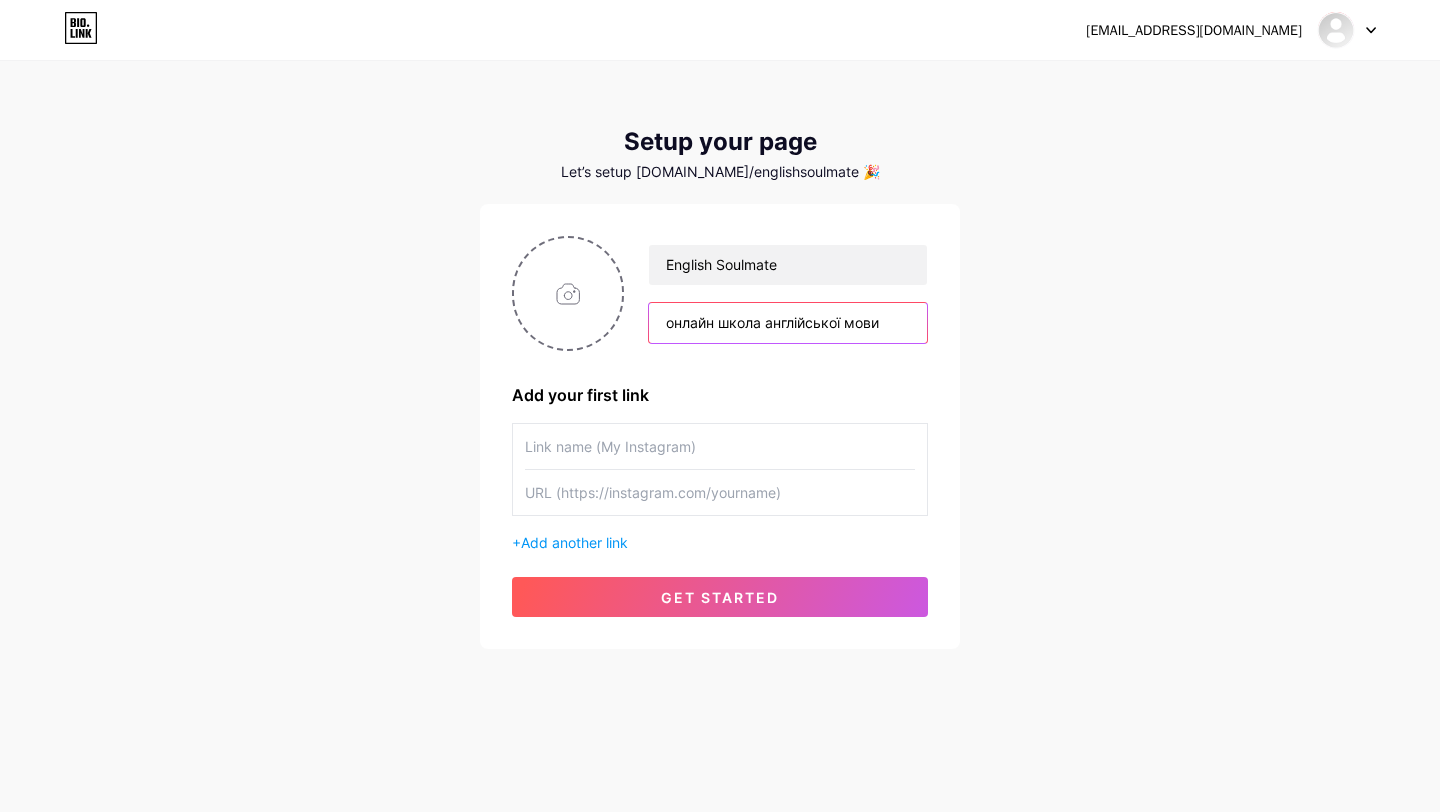 type on "онлайн школа англійської мови" 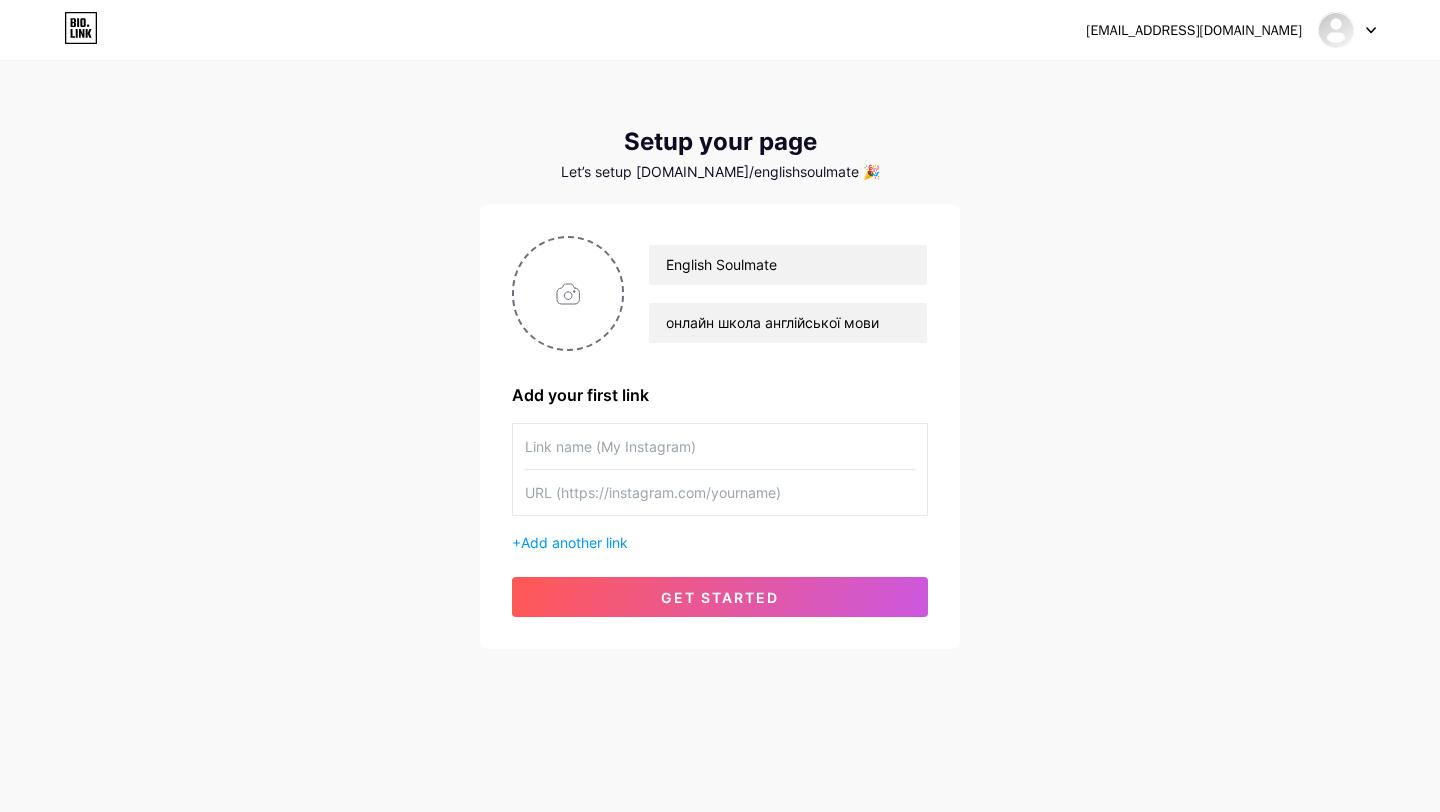 click at bounding box center [720, 446] 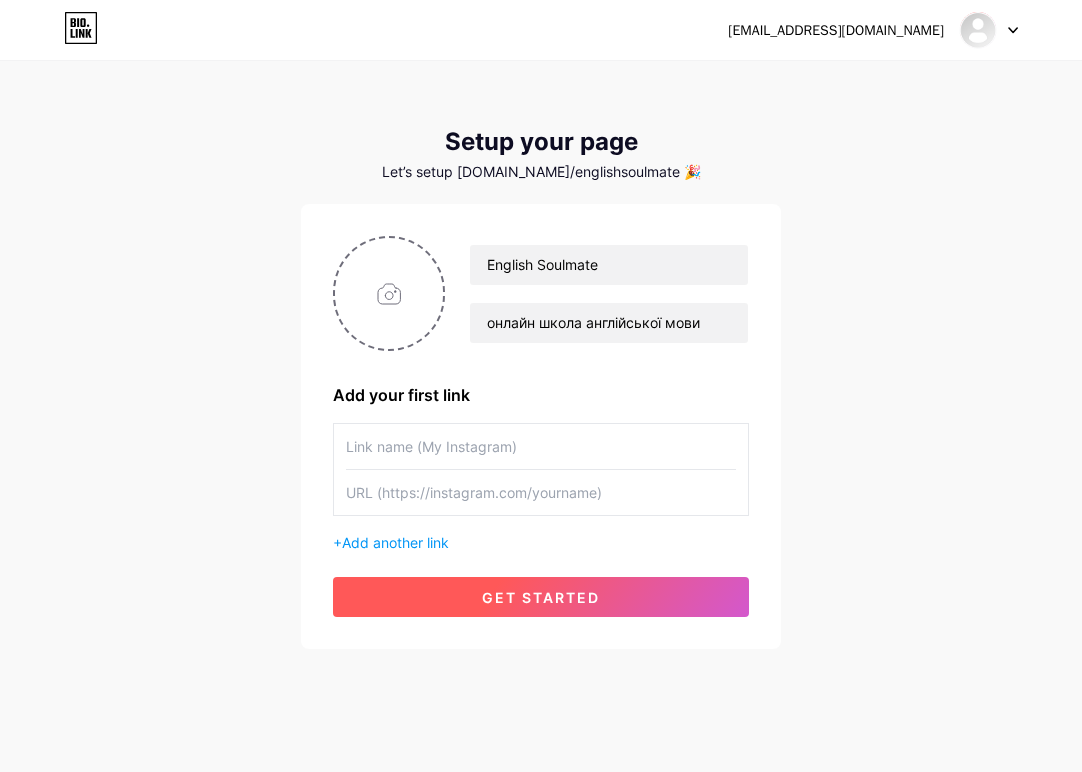 click on "get started" at bounding box center (541, 597) 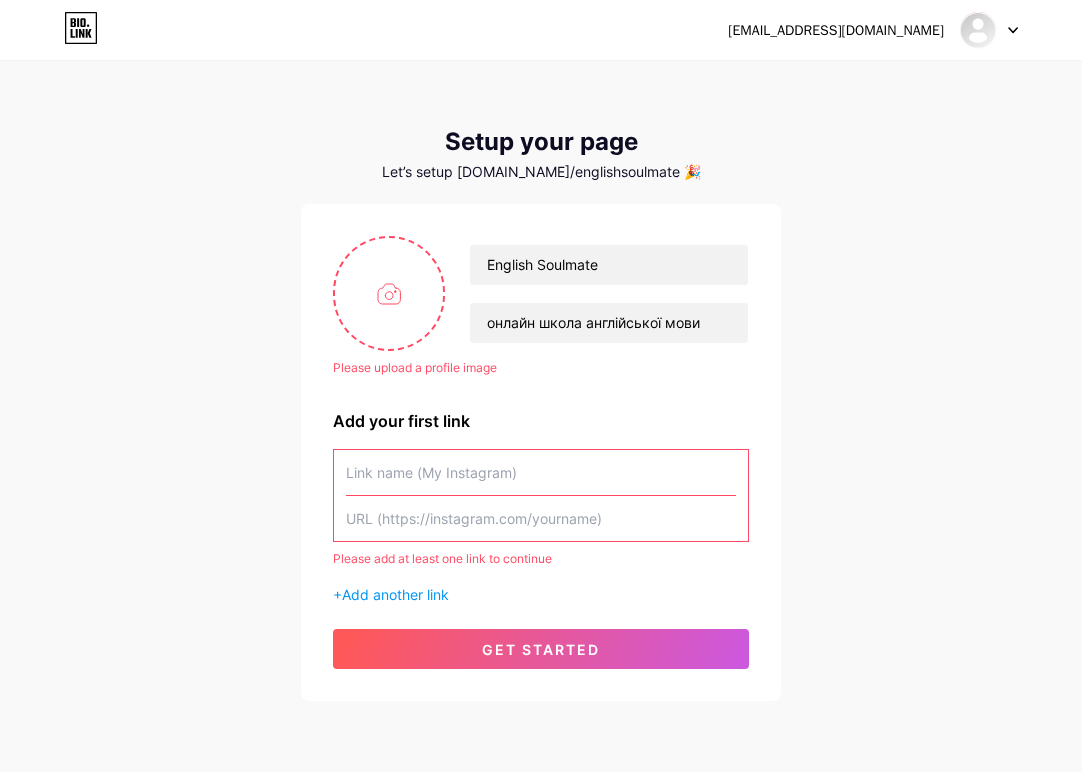 click at bounding box center (541, 472) 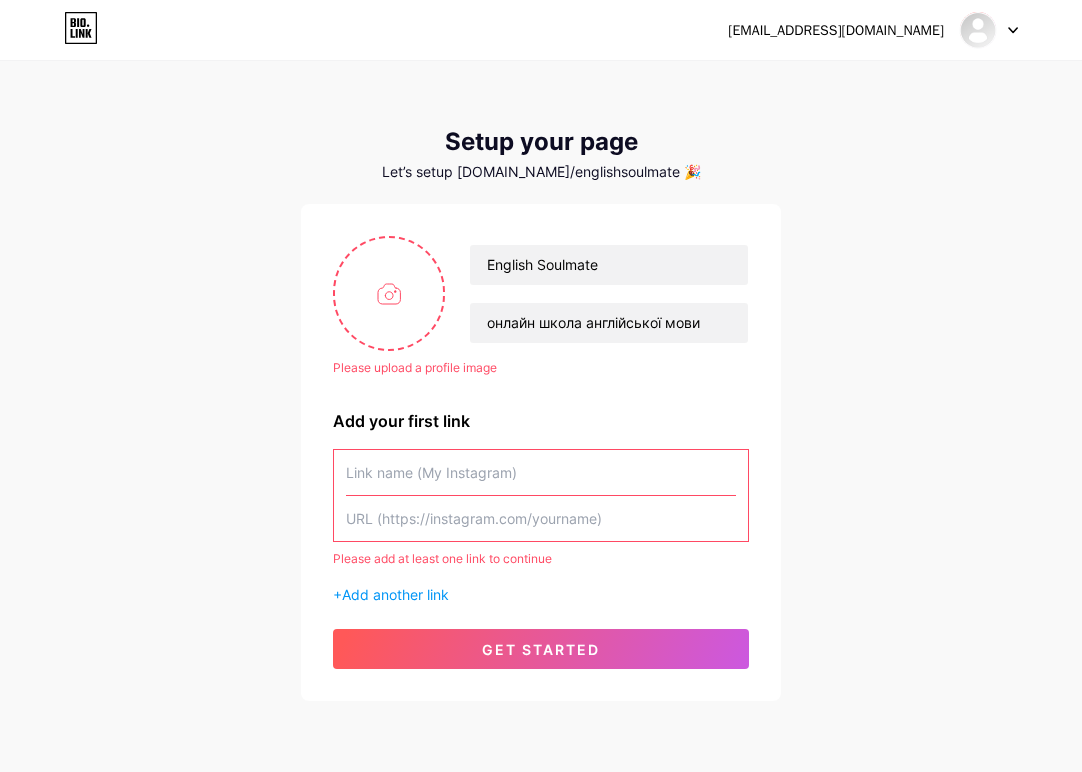 paste on "[URL][DOMAIN_NAME]" 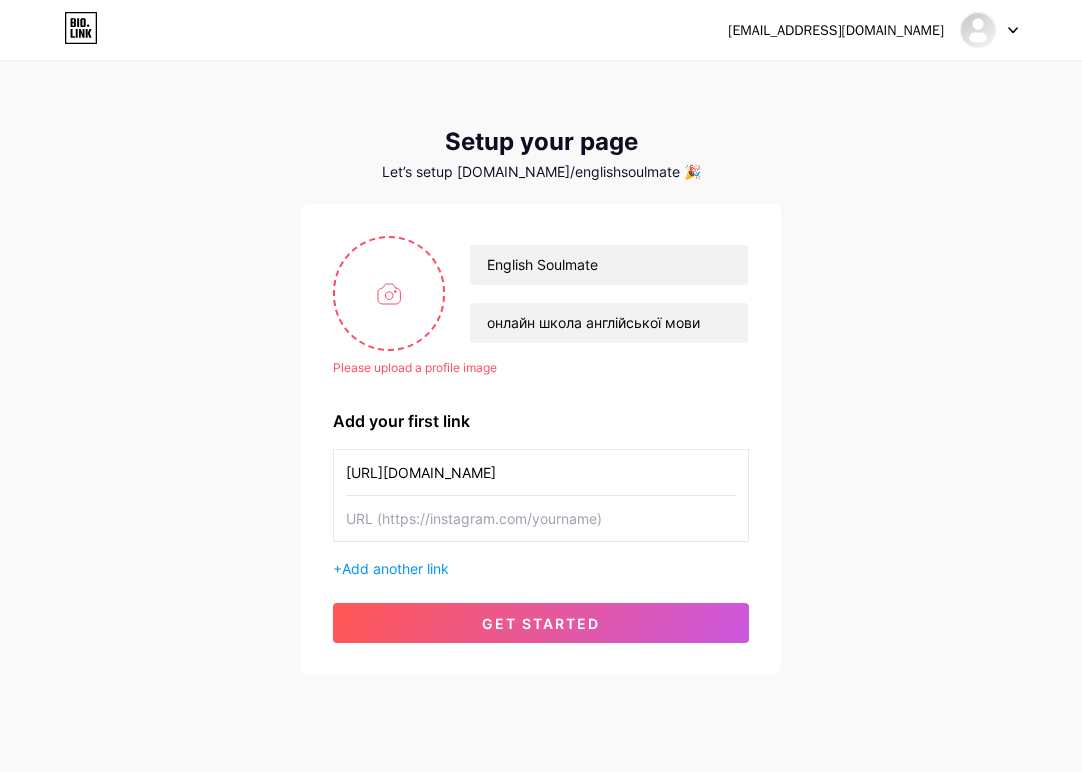 type on "[URL][DOMAIN_NAME]" 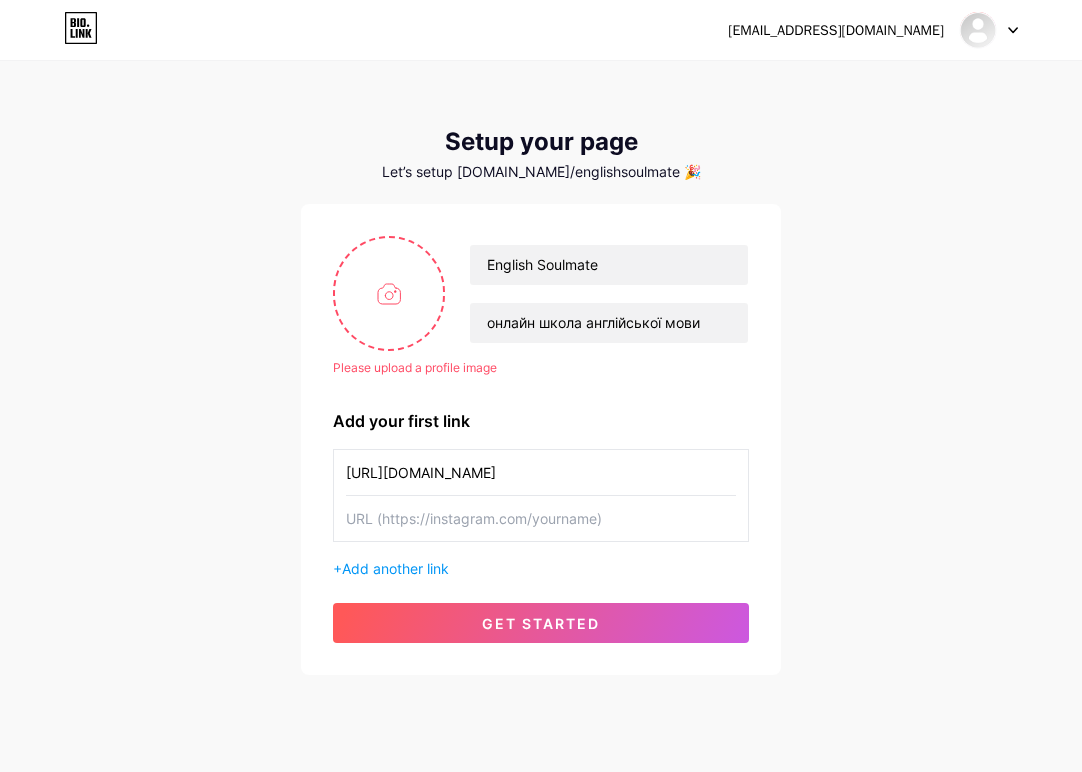 click on "[EMAIL_ADDRESS][DOMAIN_NAME]           Dashboard     Logout" at bounding box center [541, 30] 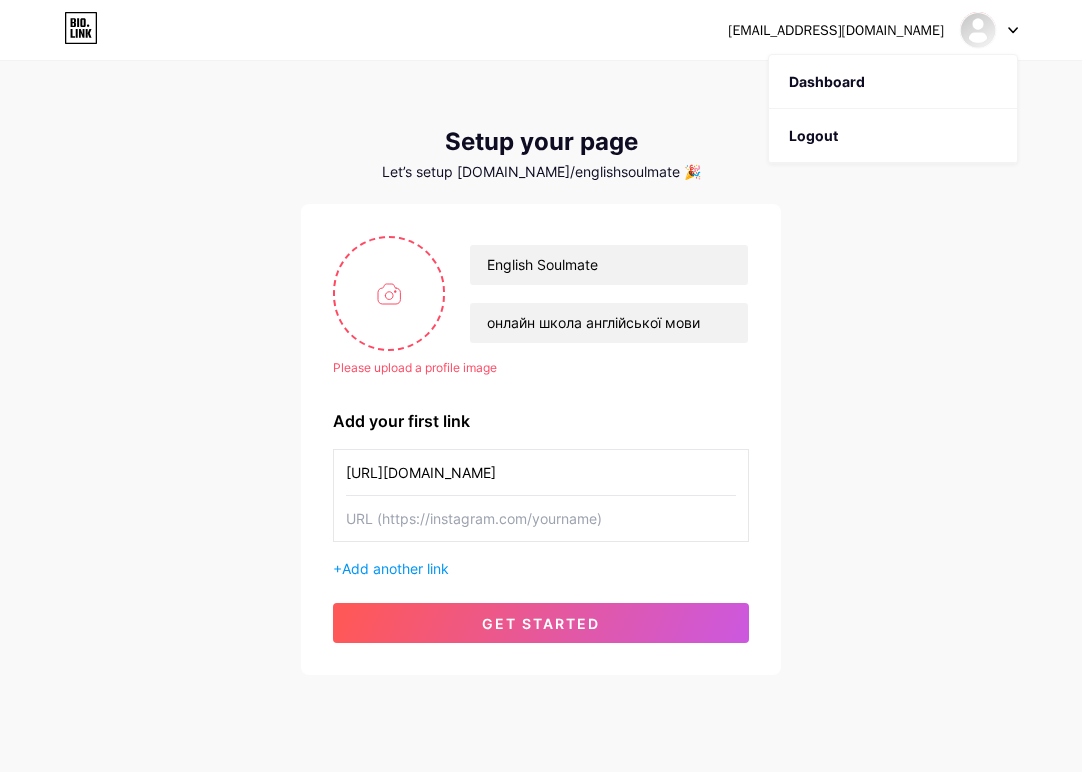 click 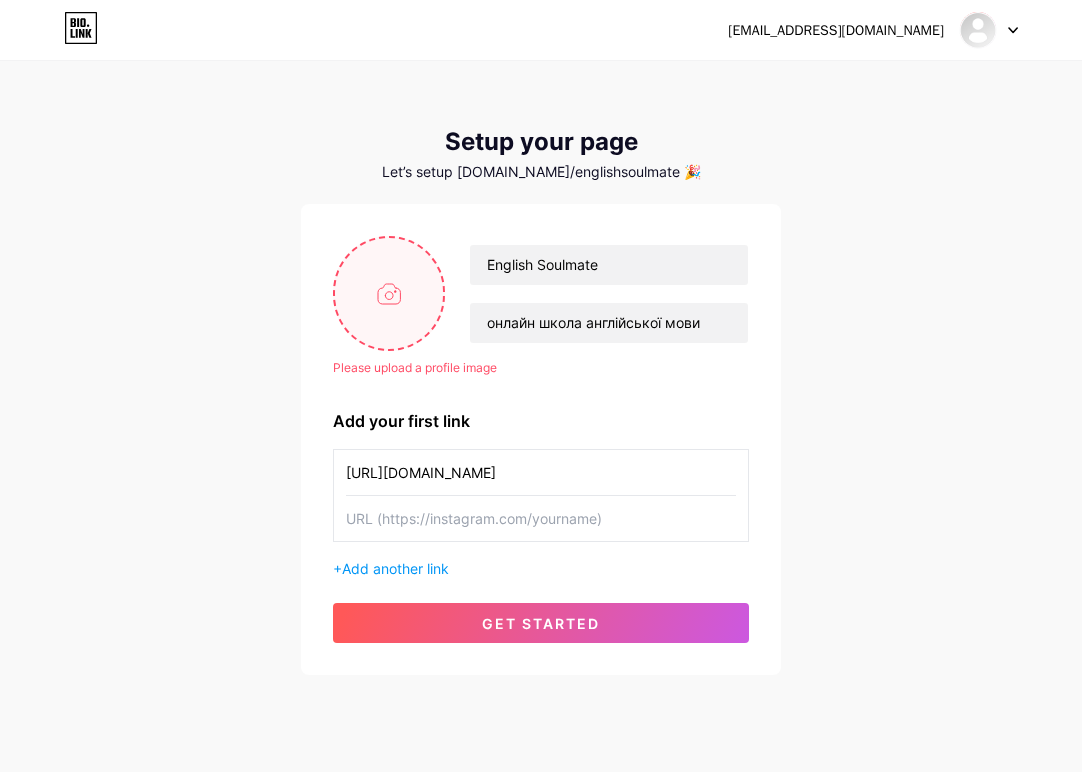 click at bounding box center (389, 293) 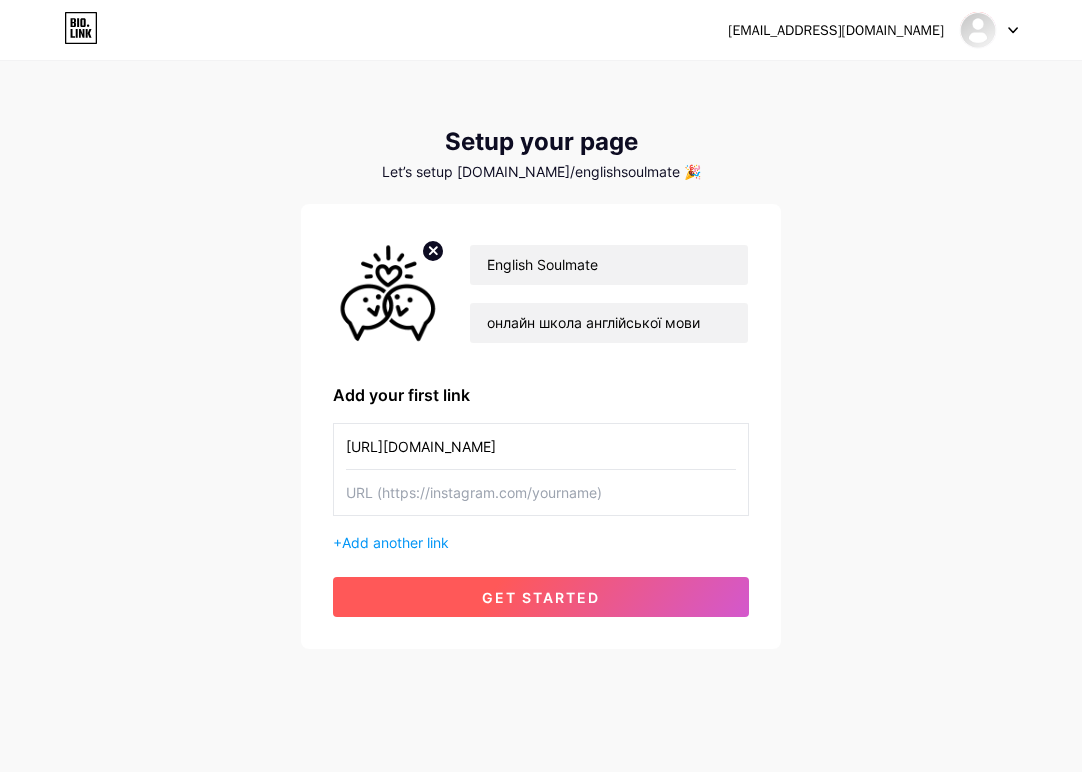 click on "get started" at bounding box center (541, 597) 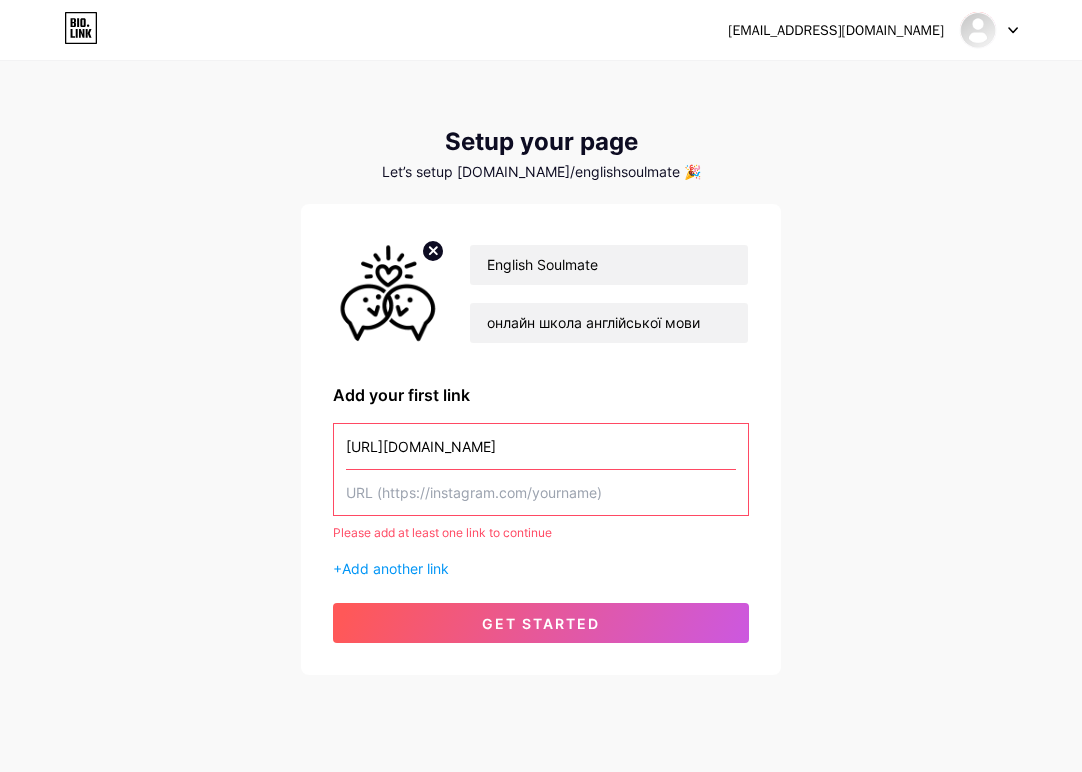 click at bounding box center (541, 492) 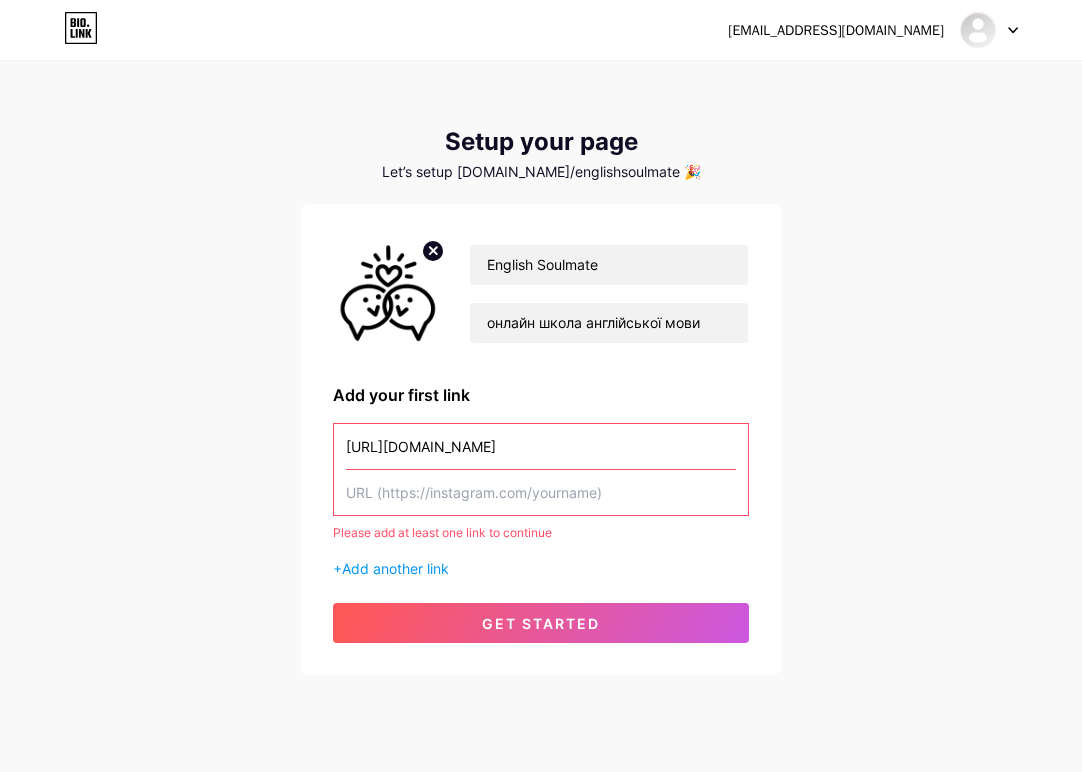 paste on "[URL][DOMAIN_NAME]" 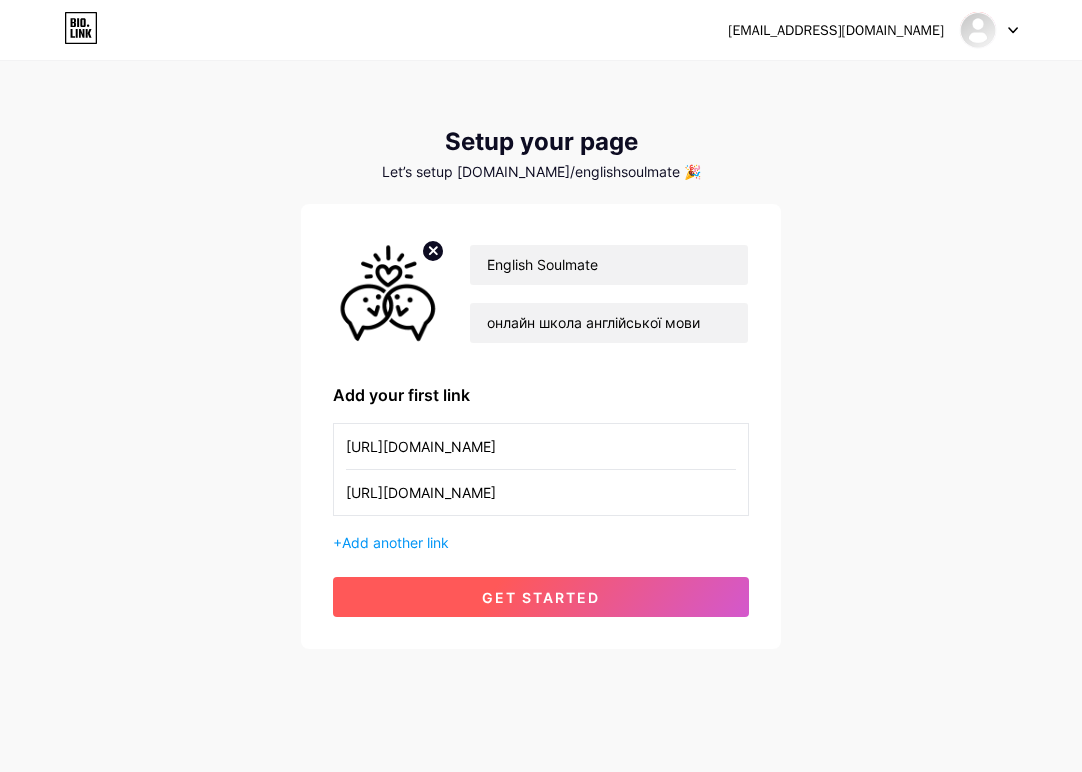 type on "[URL][DOMAIN_NAME]" 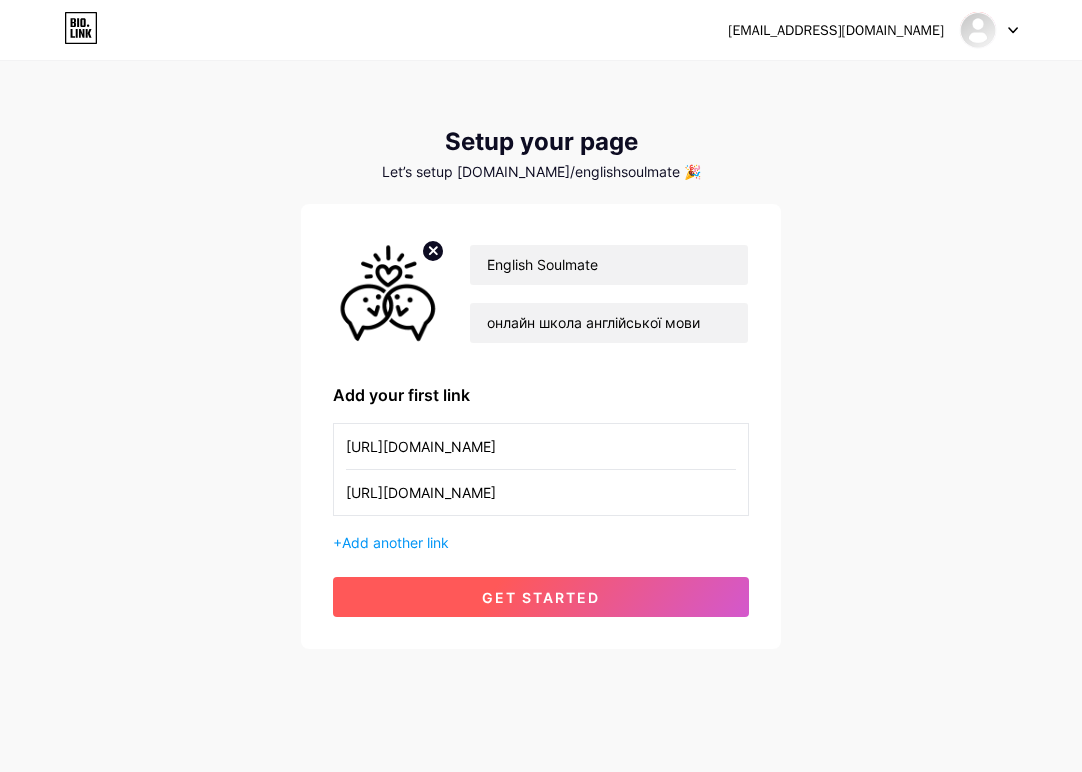 click on "get started" at bounding box center (541, 597) 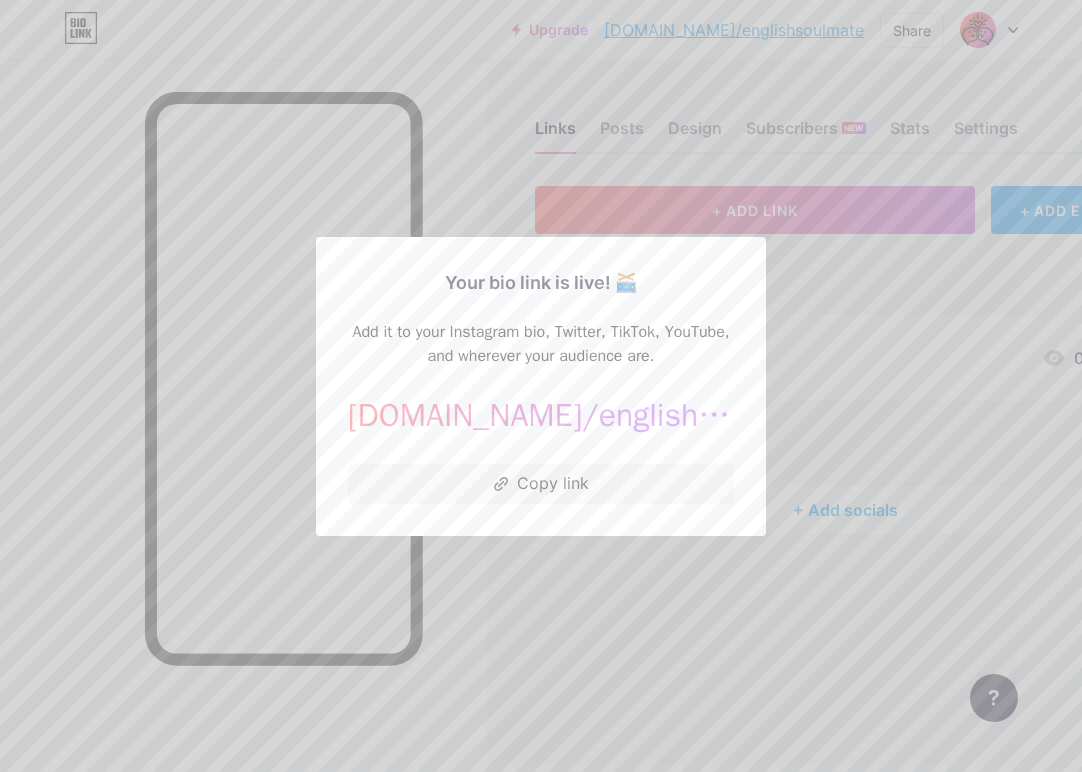 click at bounding box center [541, 386] 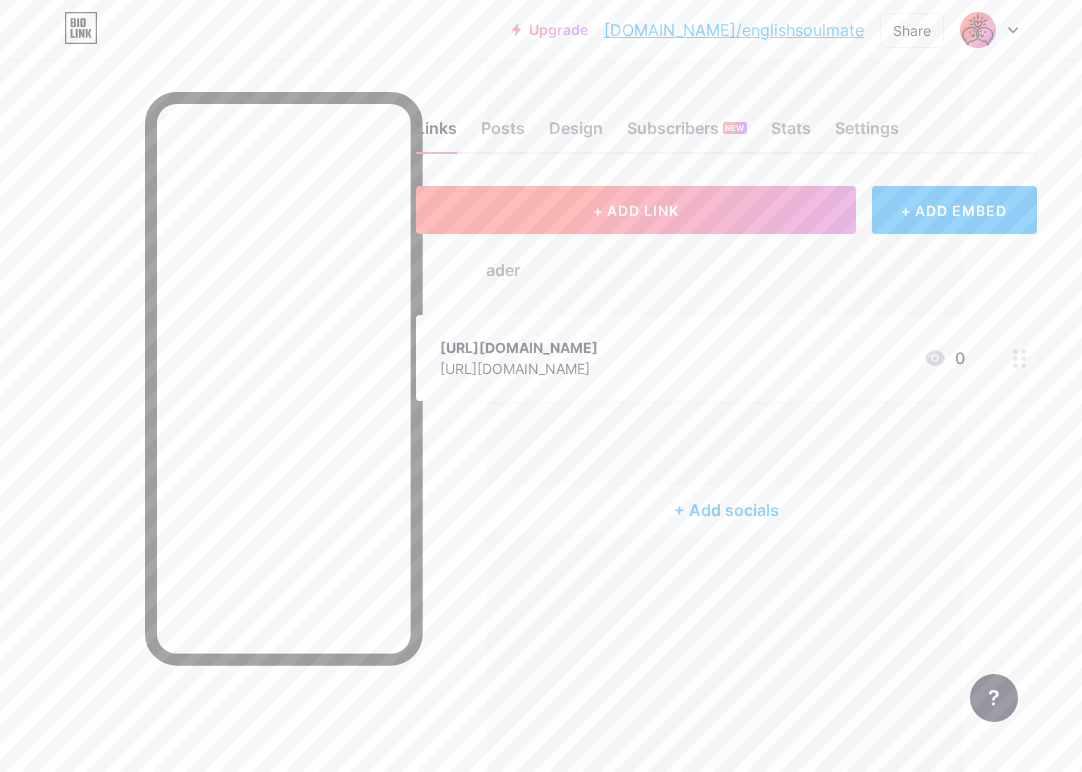 scroll, scrollTop: 0, scrollLeft: 137, axis: horizontal 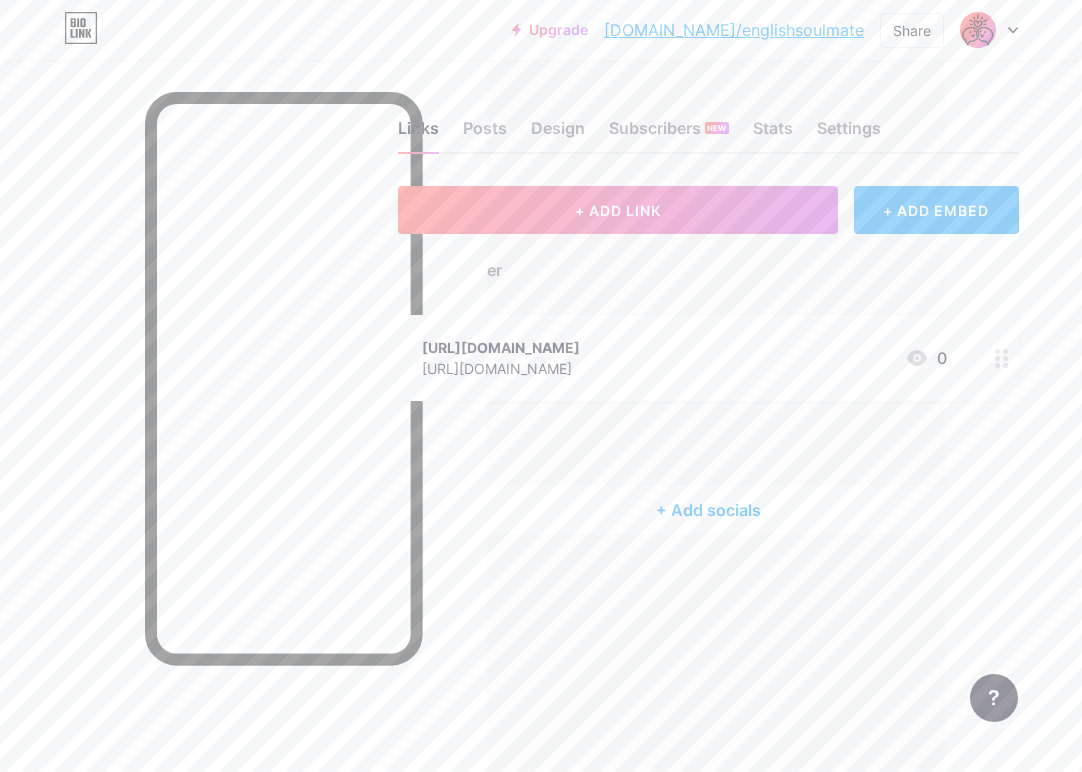 click on "+ ADD EMBED" at bounding box center [936, 210] 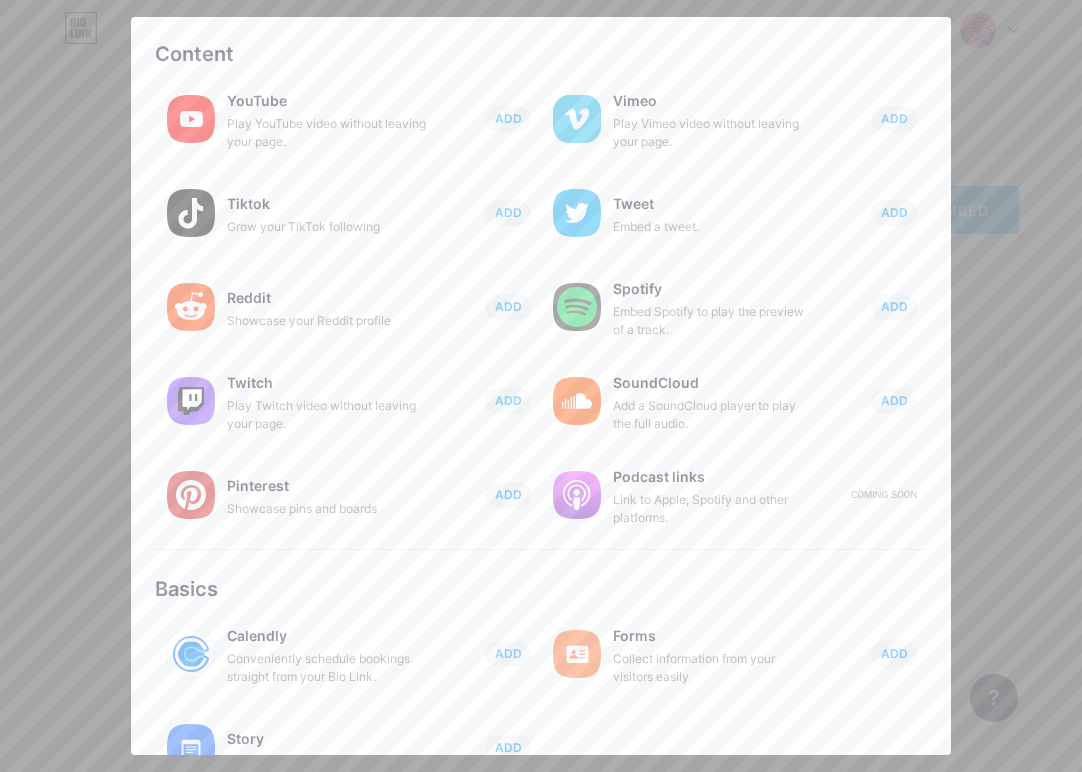 scroll, scrollTop: 0, scrollLeft: 0, axis: both 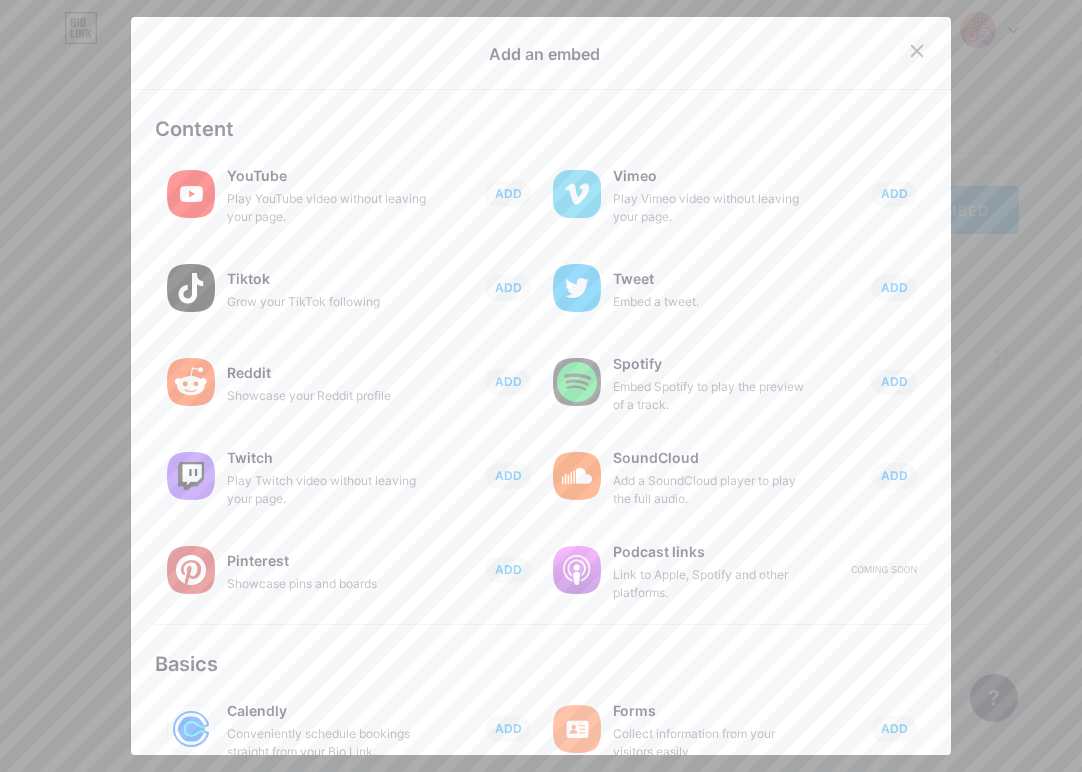 click 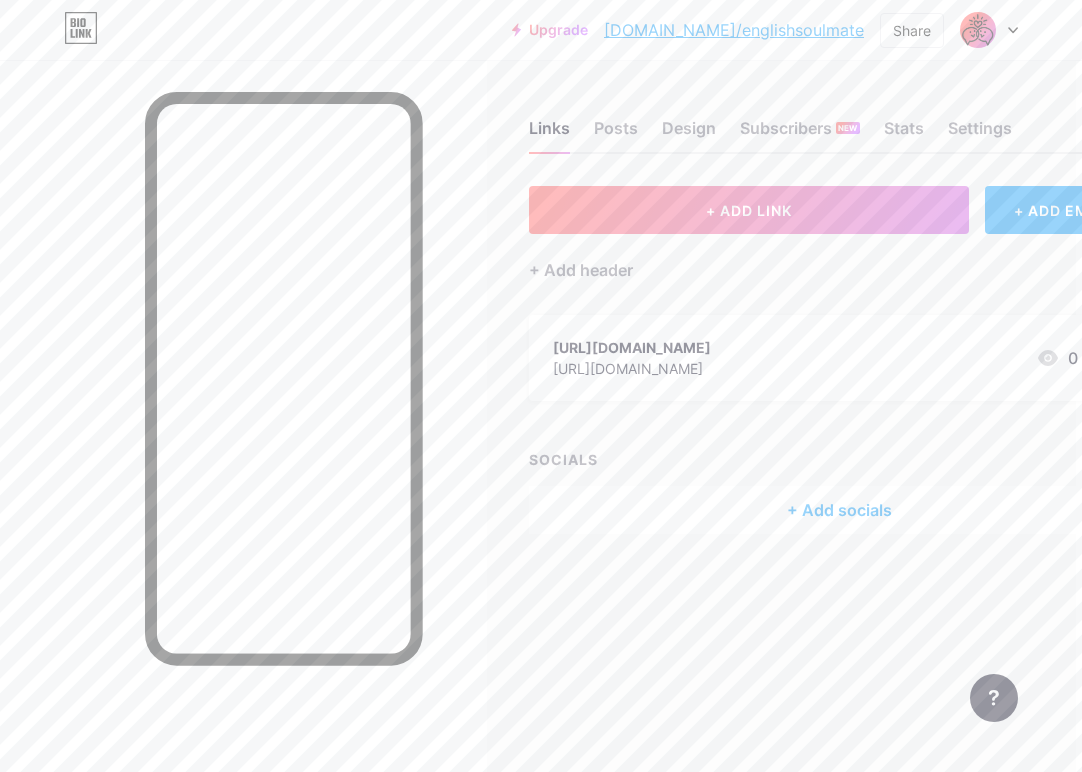 scroll, scrollTop: 0, scrollLeft: 0, axis: both 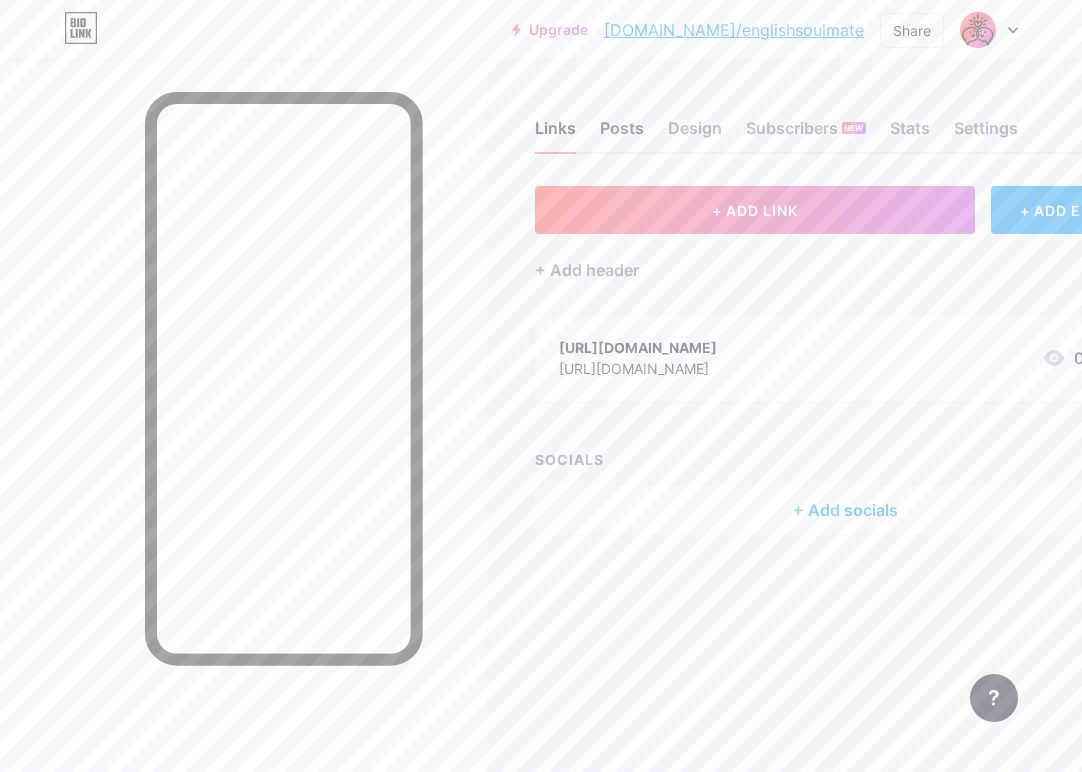 click on "Posts" at bounding box center [622, 134] 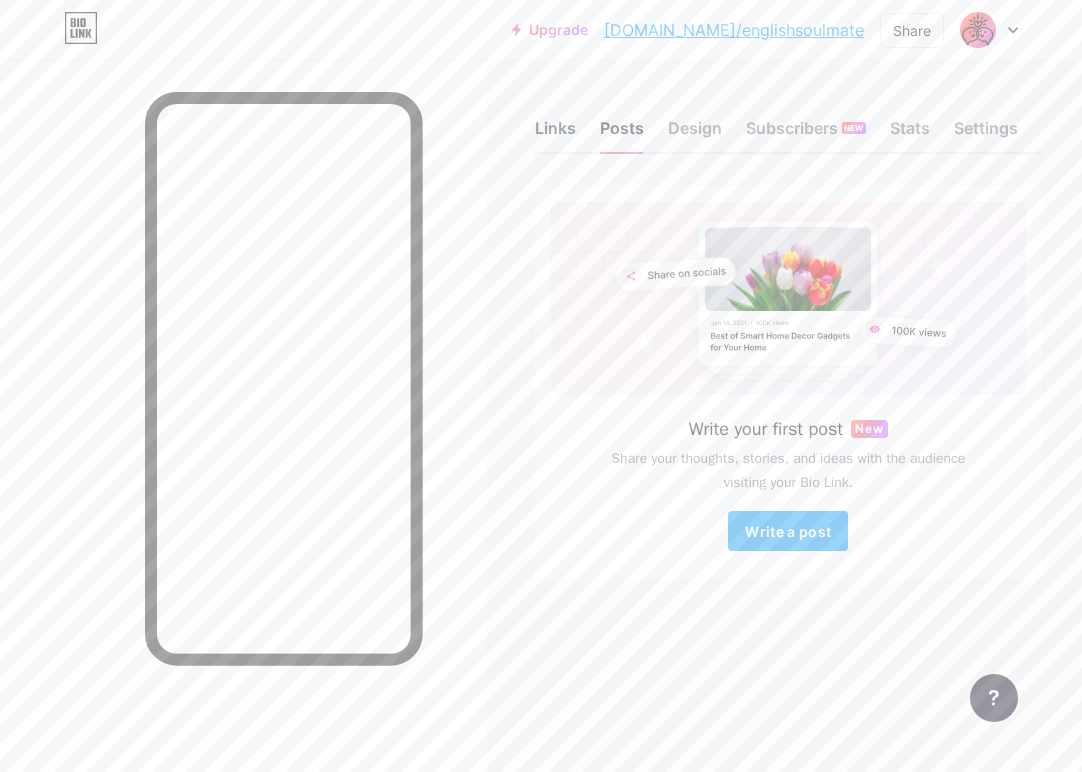click on "Links" at bounding box center [555, 134] 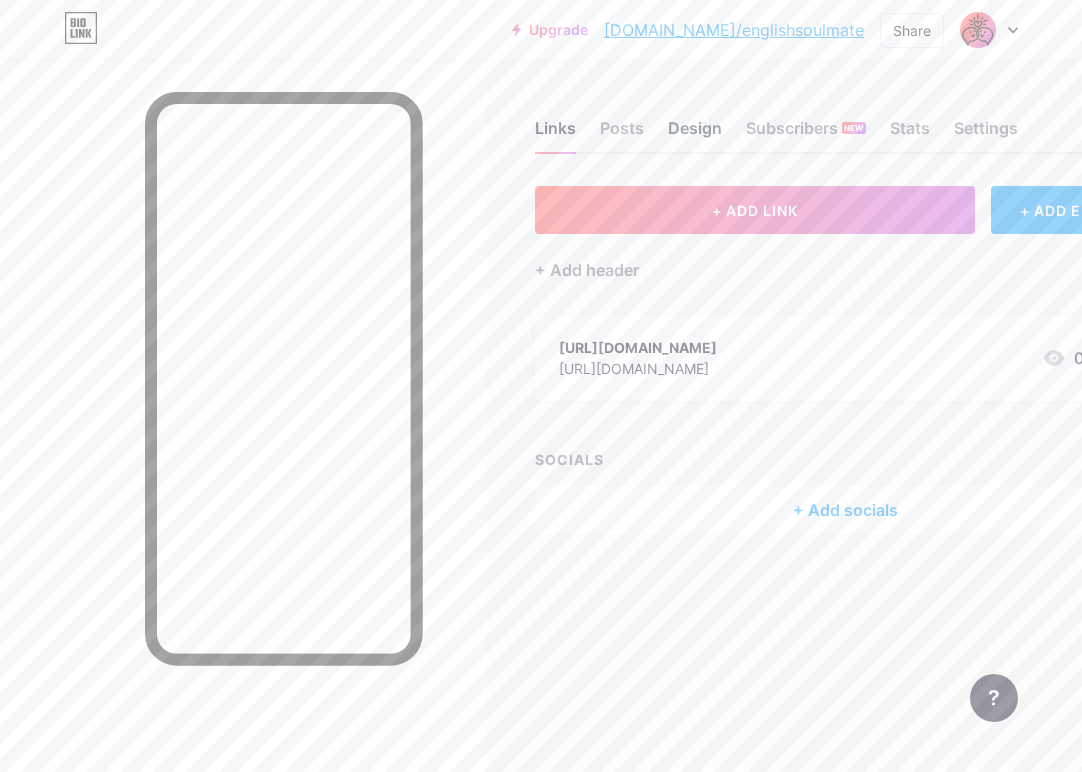 click on "Design" at bounding box center [695, 134] 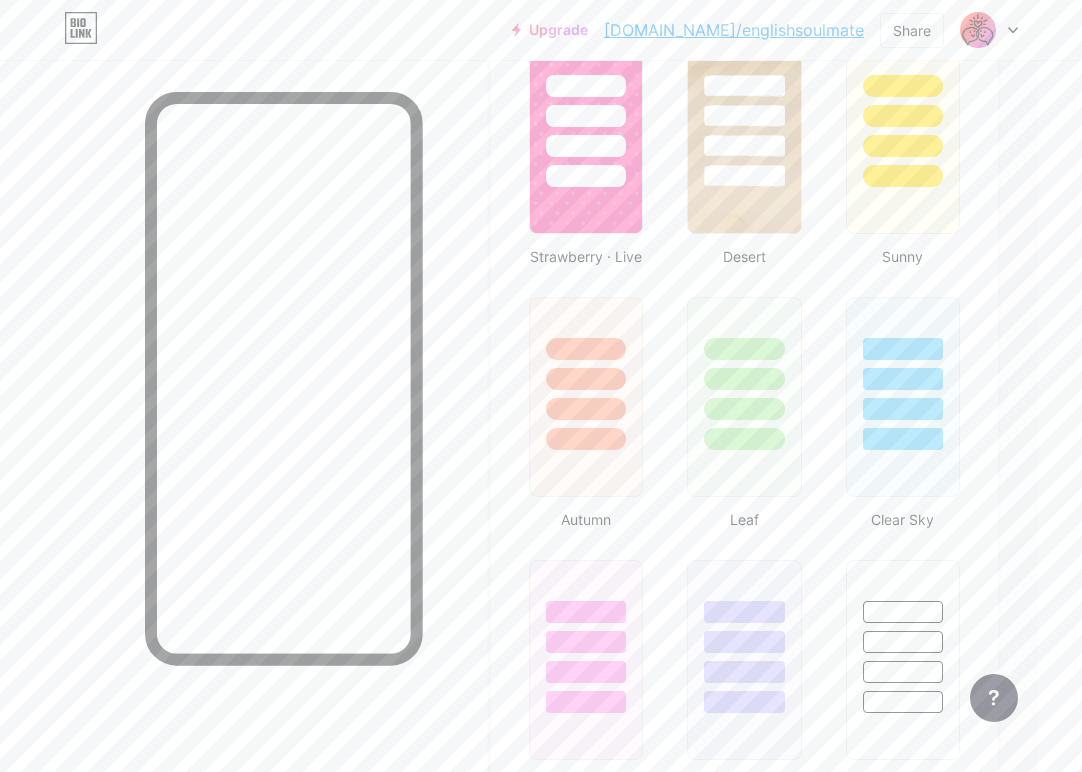 scroll, scrollTop: 1614, scrollLeft: 45, axis: both 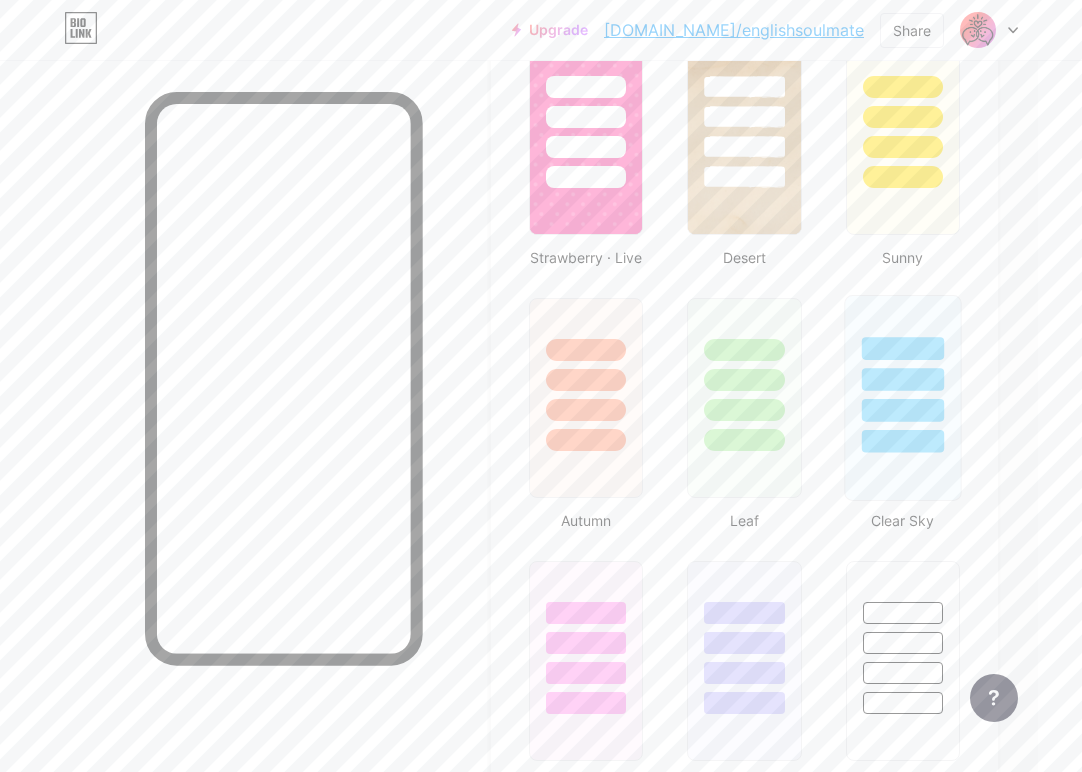 click at bounding box center [903, 374] 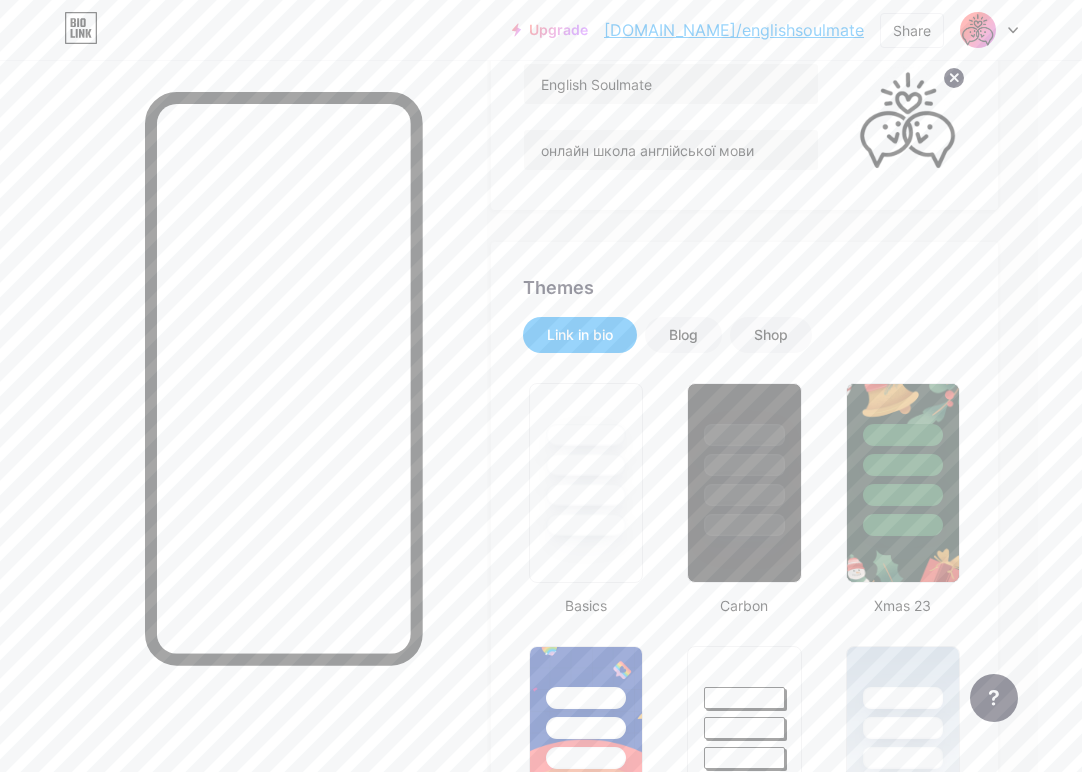 scroll, scrollTop: 0, scrollLeft: 45, axis: horizontal 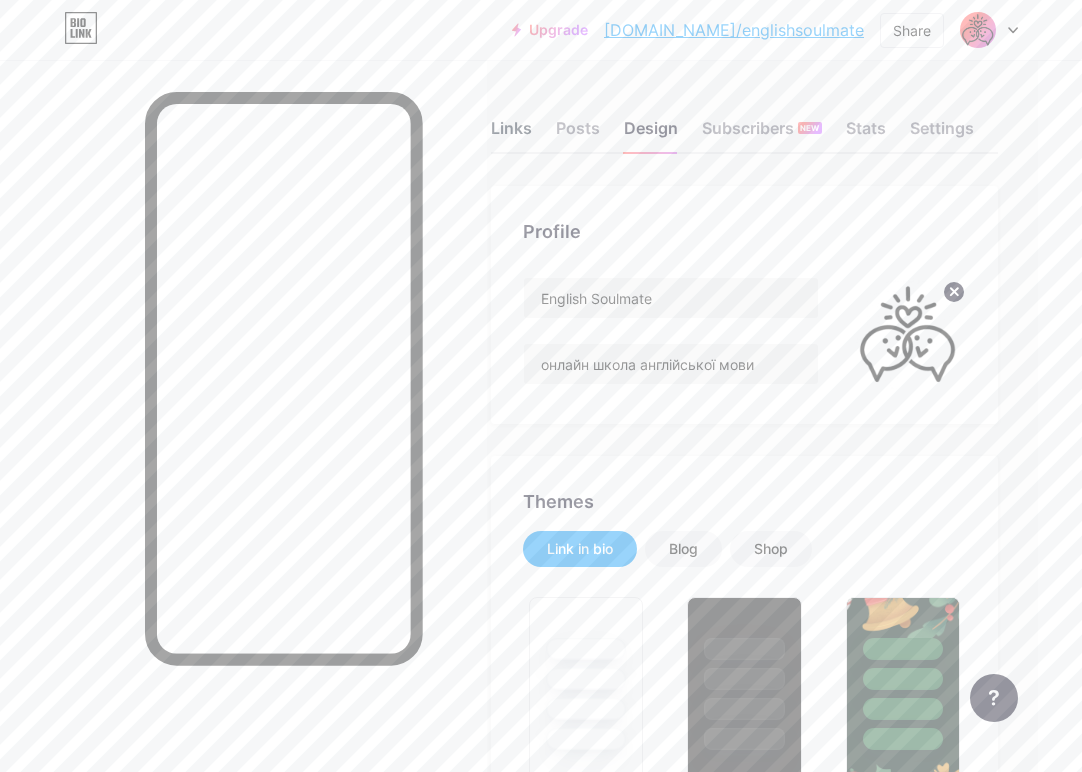 click on "Links" at bounding box center (511, 134) 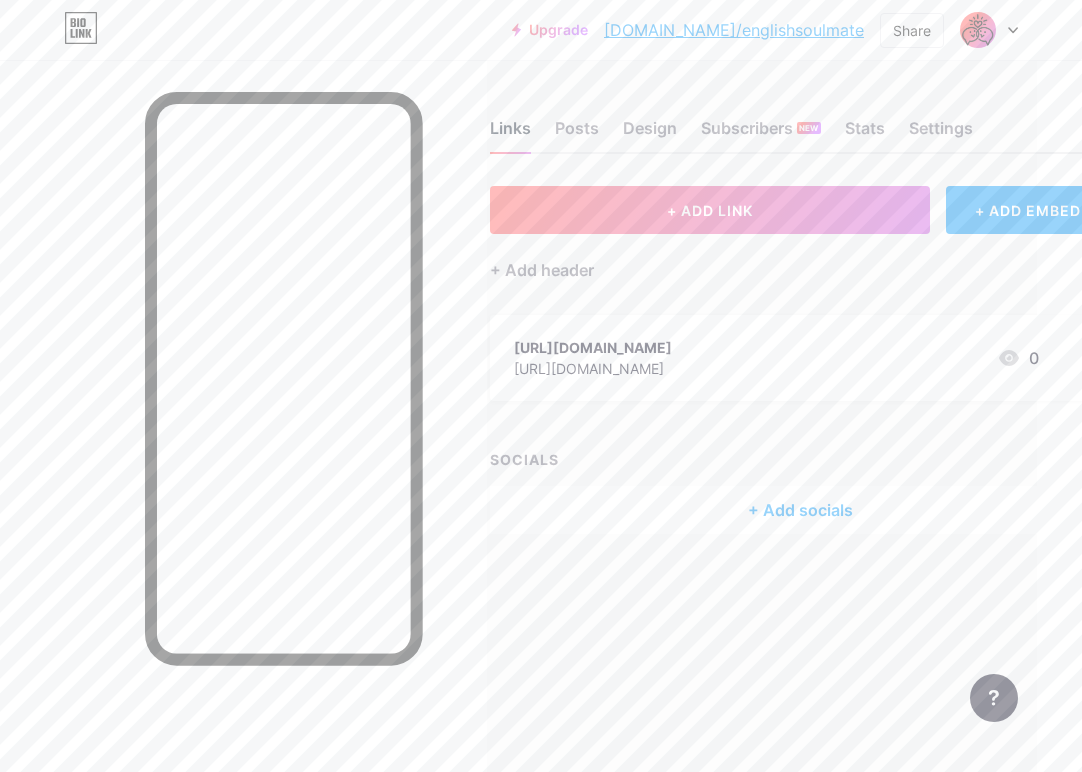 scroll, scrollTop: 0, scrollLeft: 0, axis: both 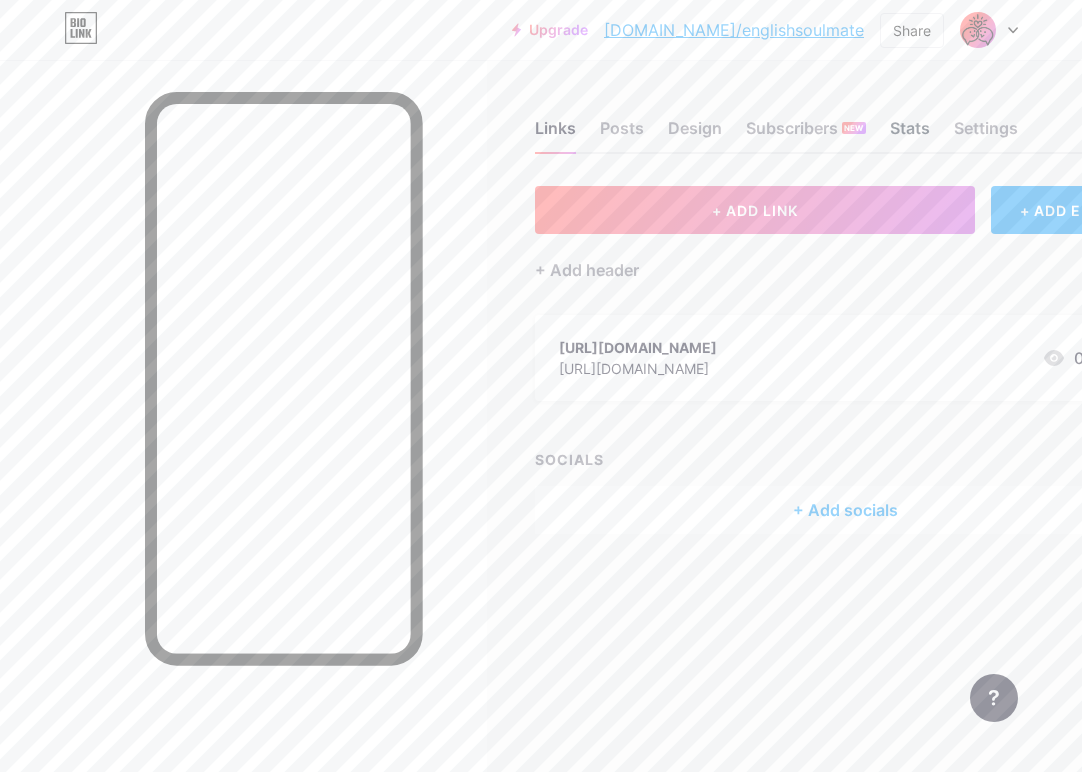 click on "Stats" at bounding box center [910, 134] 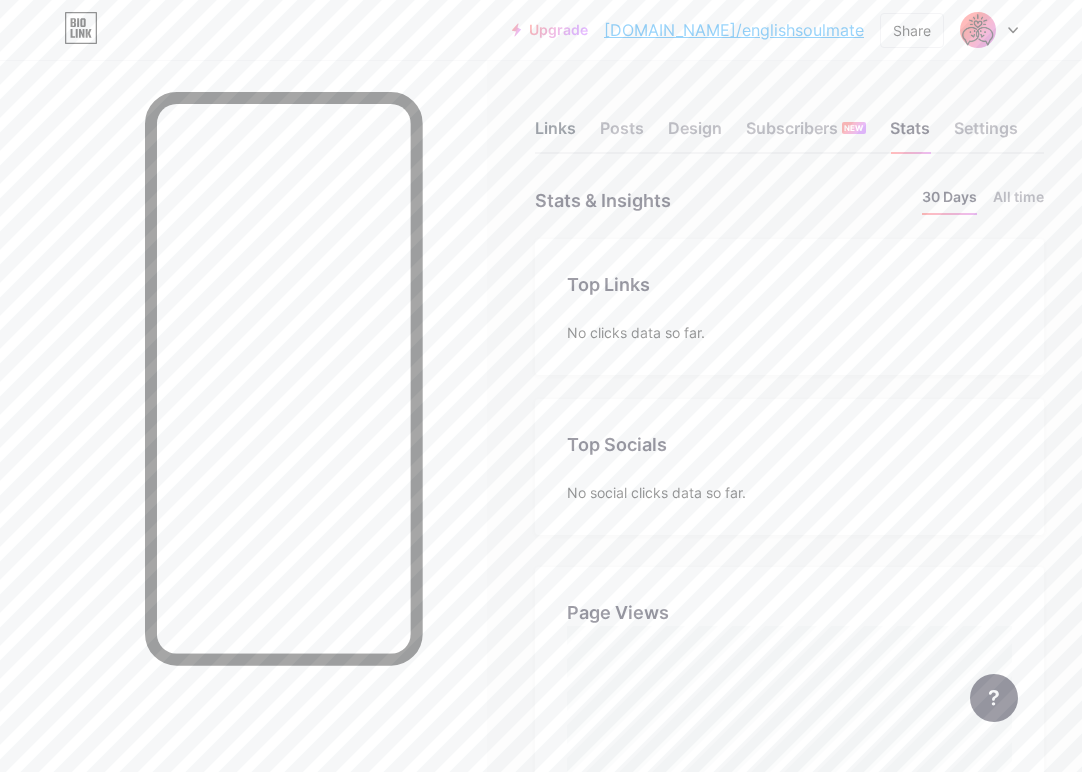 scroll, scrollTop: 999228, scrollLeft: 998918, axis: both 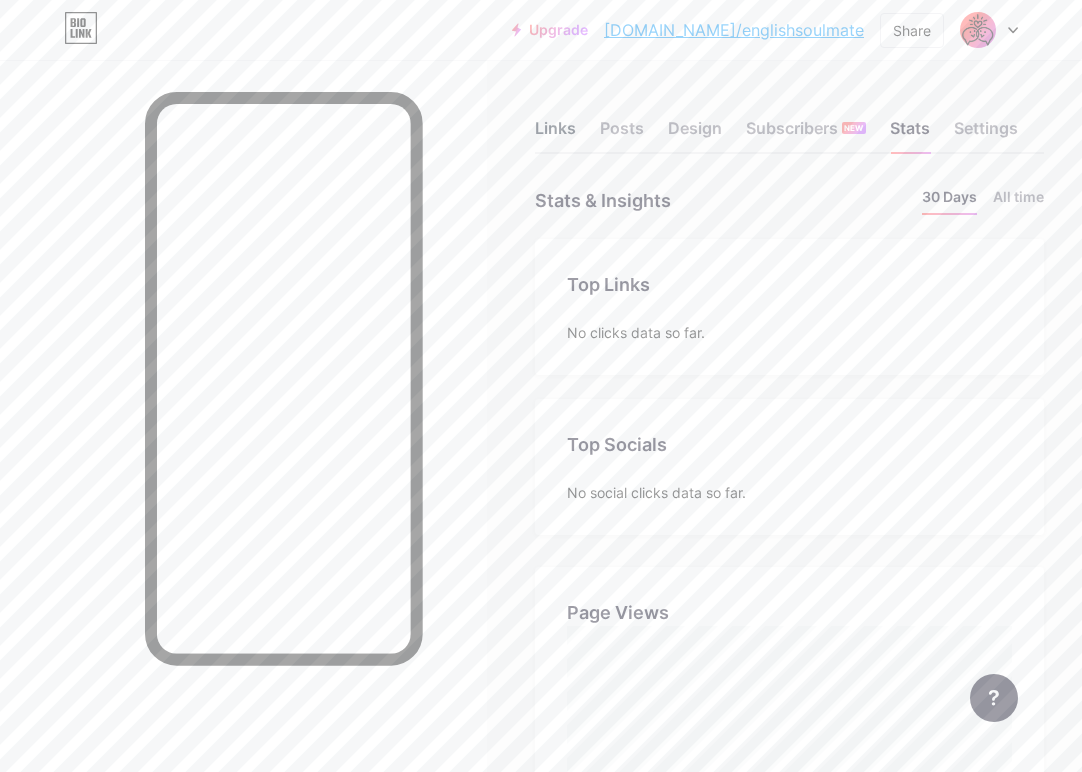 click on "Links" at bounding box center (555, 134) 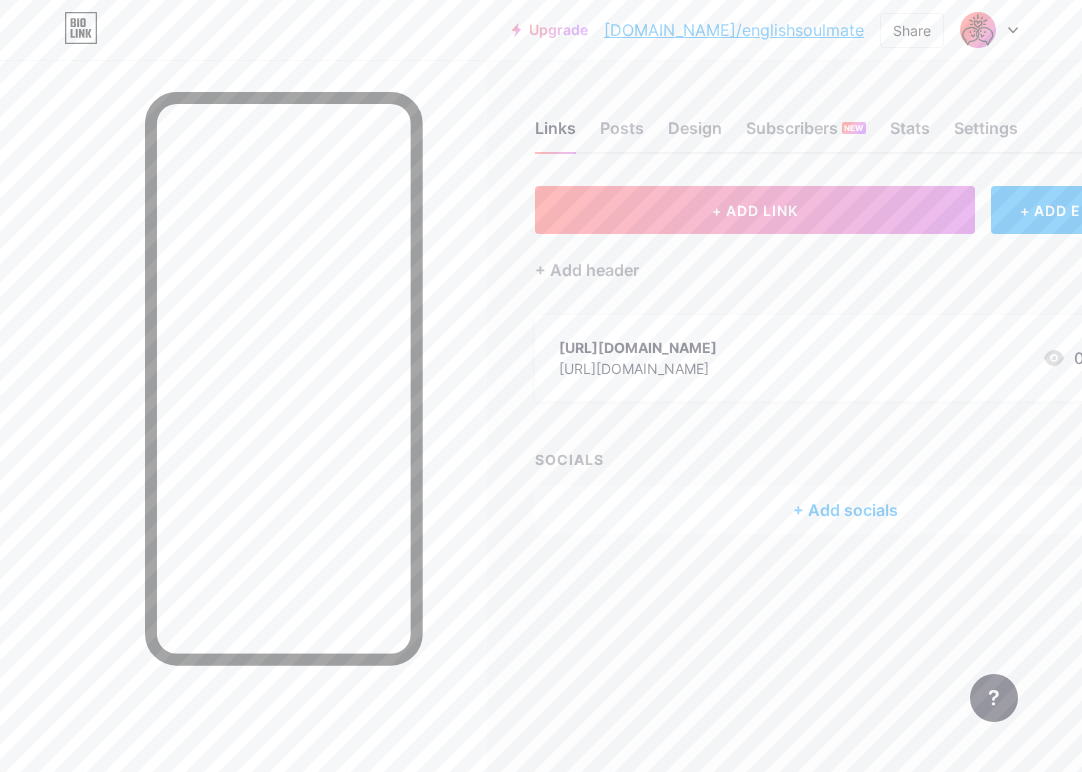 click 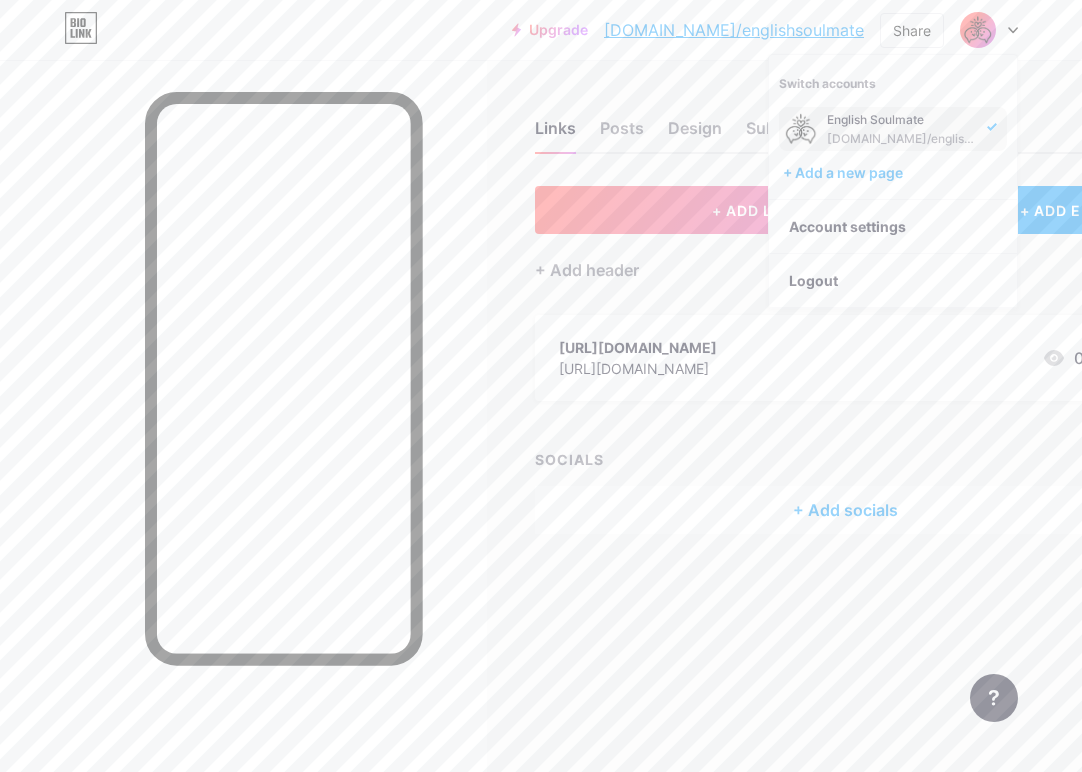 click 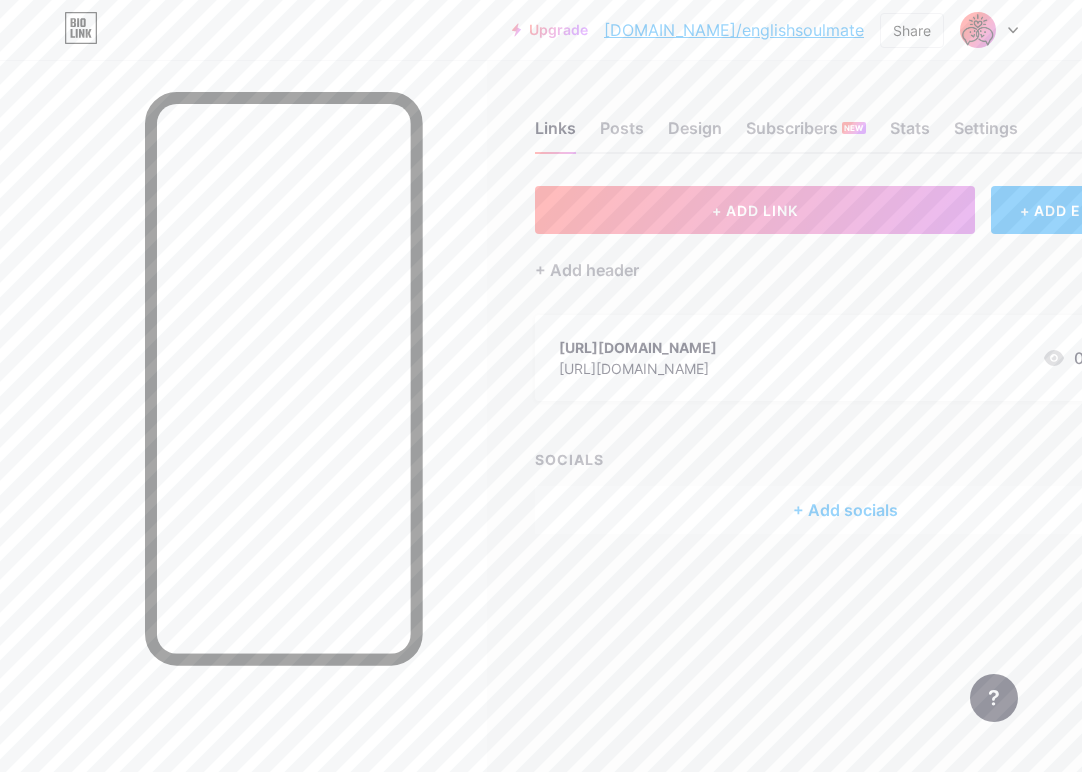 click on "Links
Posts
Design
Subscribers
NEW
Stats
Settings       + ADD LINK     + ADD EMBED
+ Add header
[URL][DOMAIN_NAME]
[URL][DOMAIN_NAME]
0
SOCIALS     + Add socials                       Feature requests             Help center         Contact support" at bounding box center (620, 347) 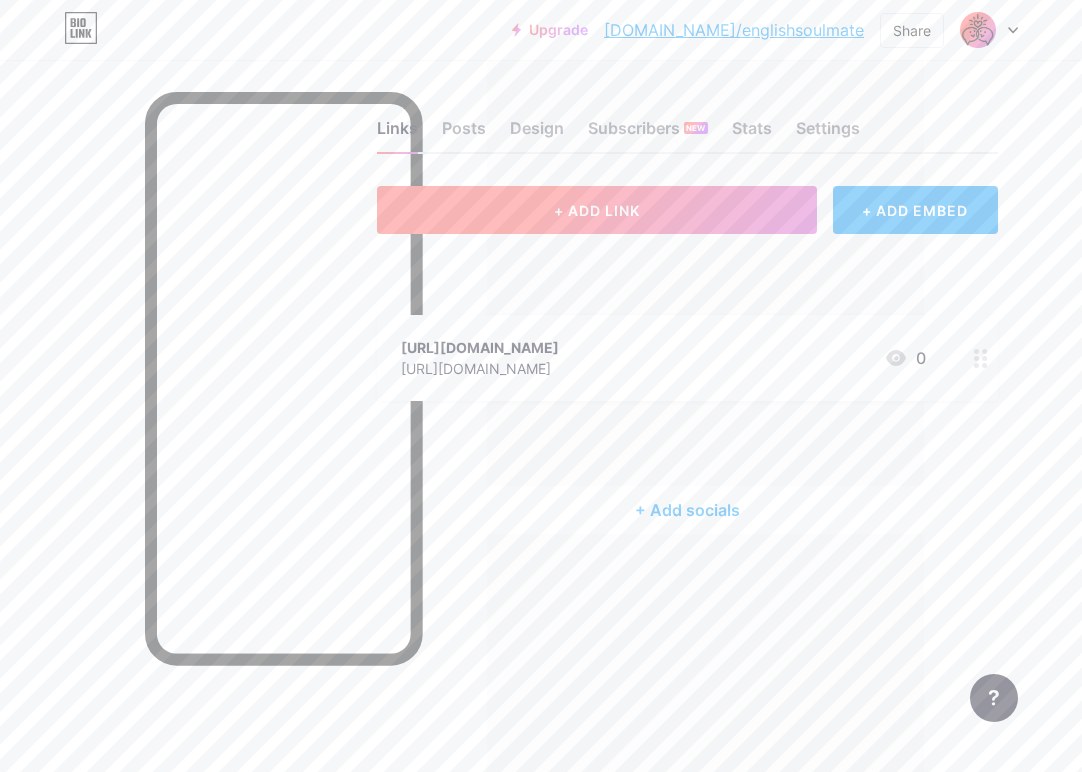 scroll, scrollTop: 0, scrollLeft: 0, axis: both 